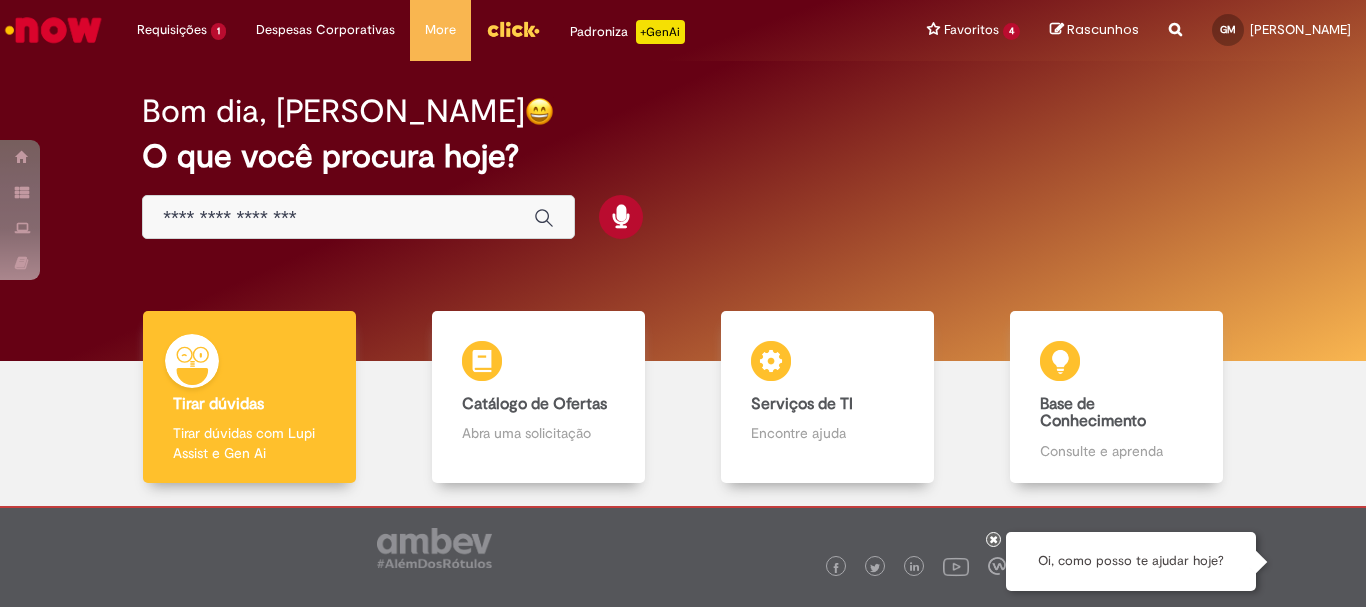 scroll, scrollTop: 0, scrollLeft: 0, axis: both 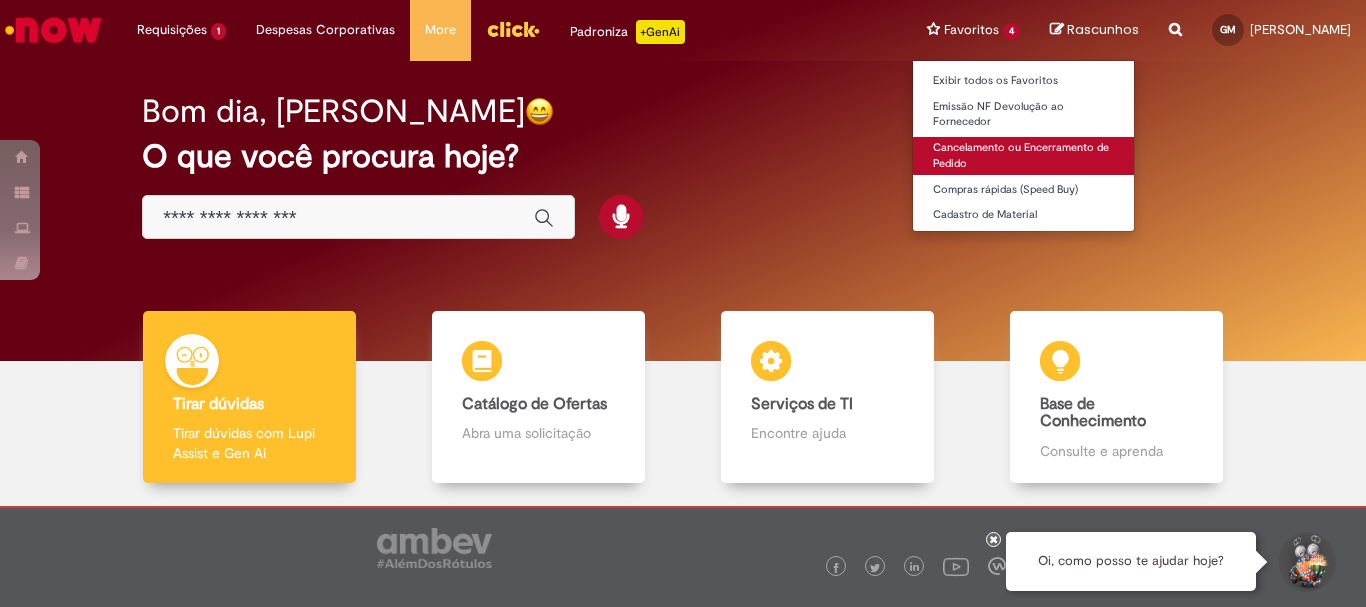 click on "Cancelamento ou Encerramento de Pedido" at bounding box center (1023, 155) 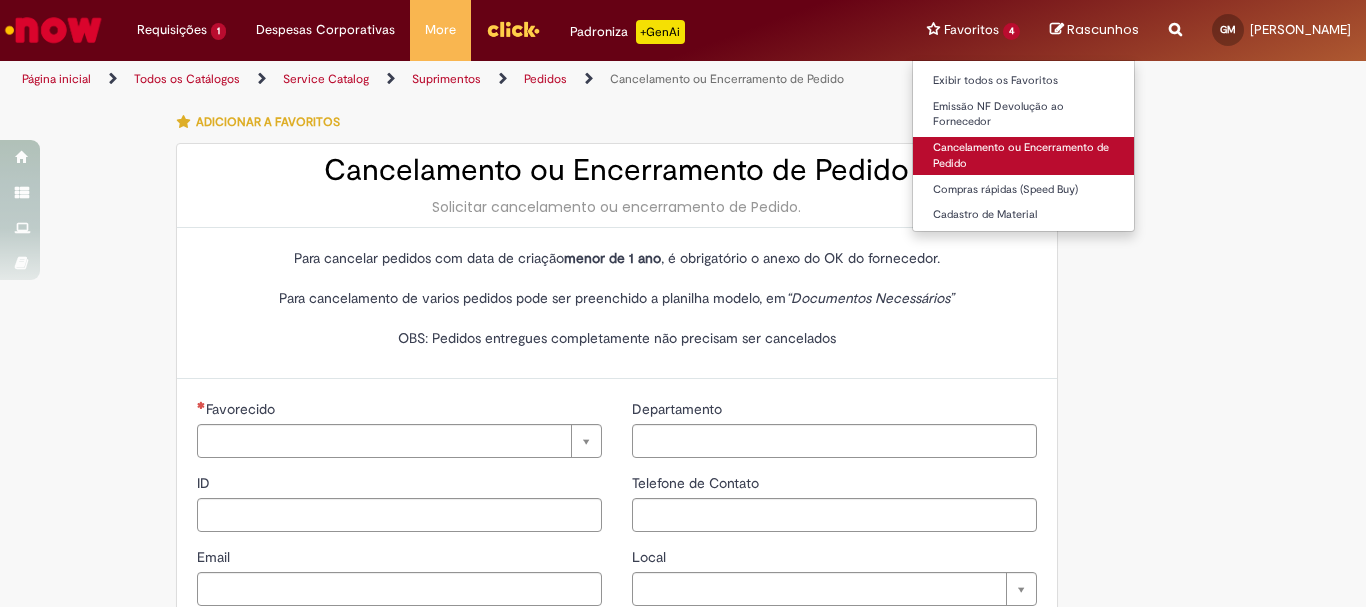 type on "********" 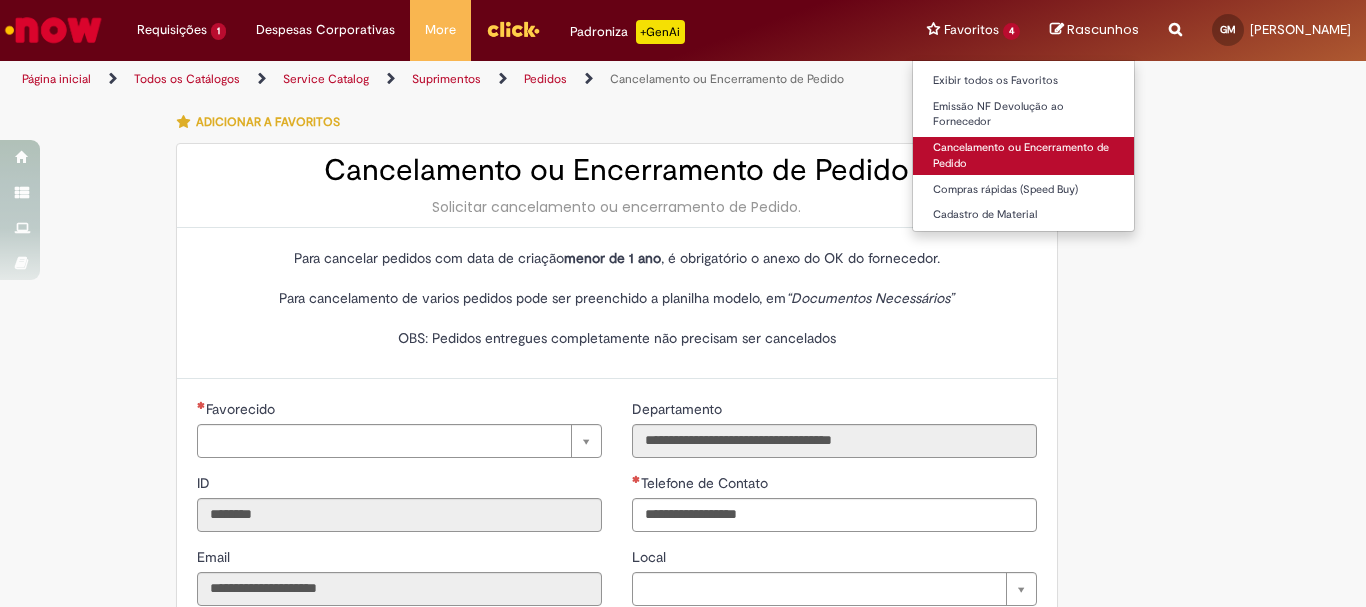 type on "**********" 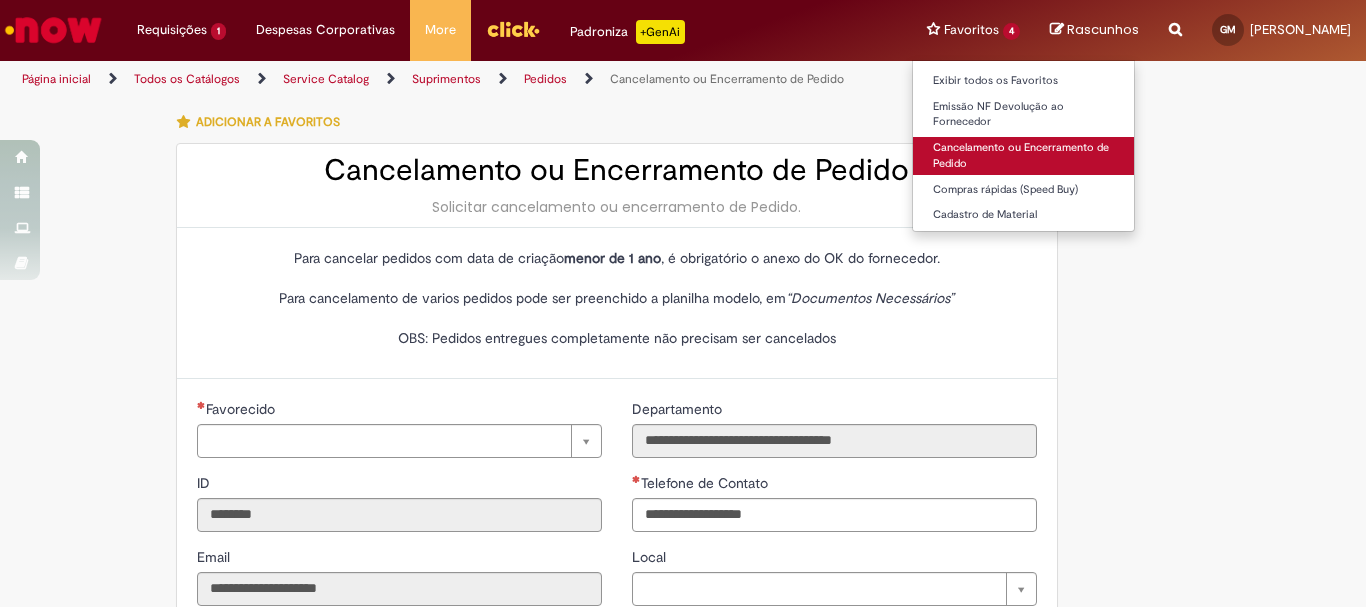 type on "**********" 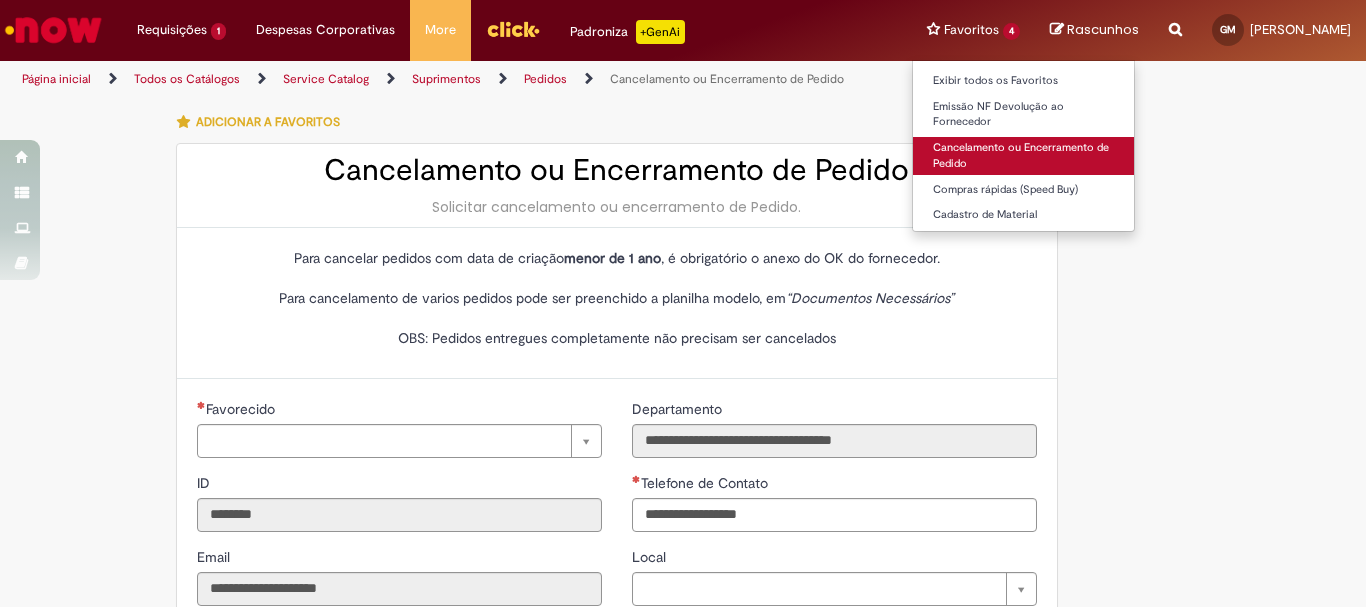 type on "**********" 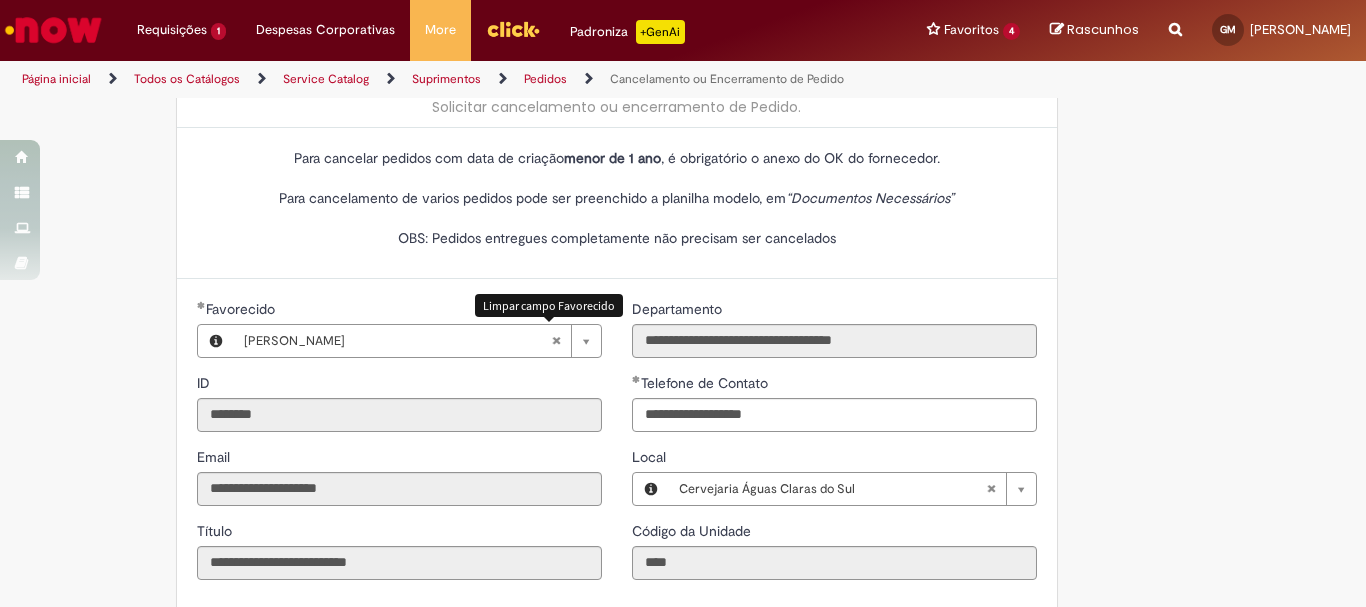 scroll, scrollTop: 400, scrollLeft: 0, axis: vertical 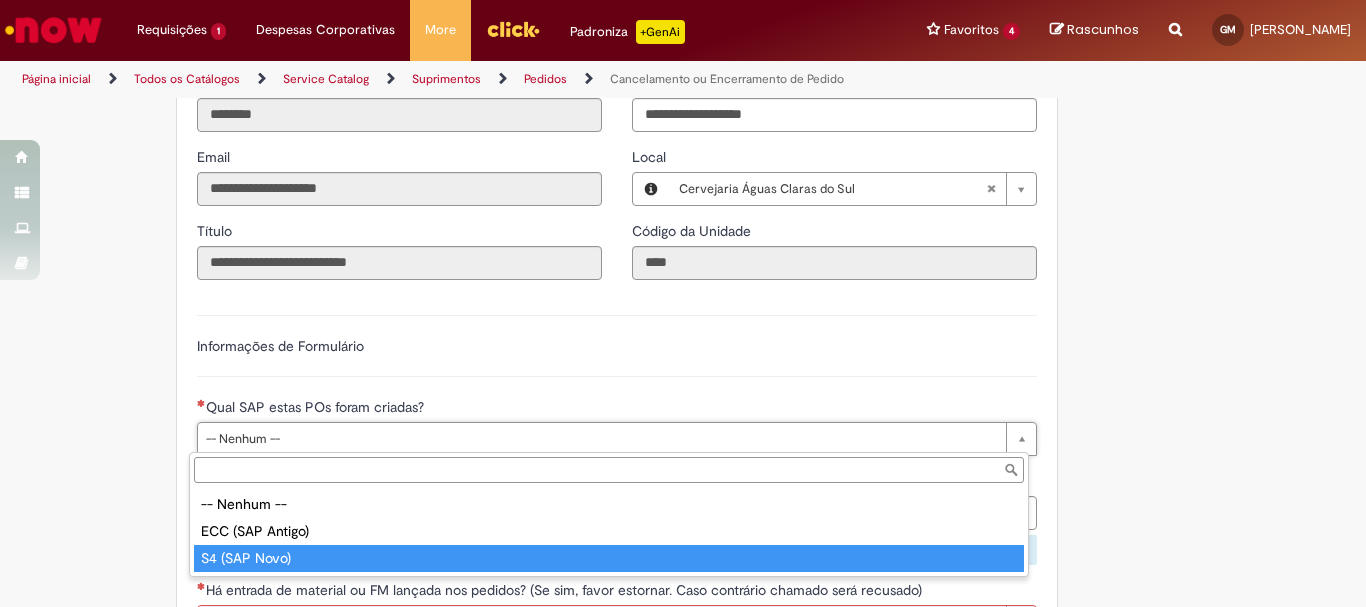 type on "**********" 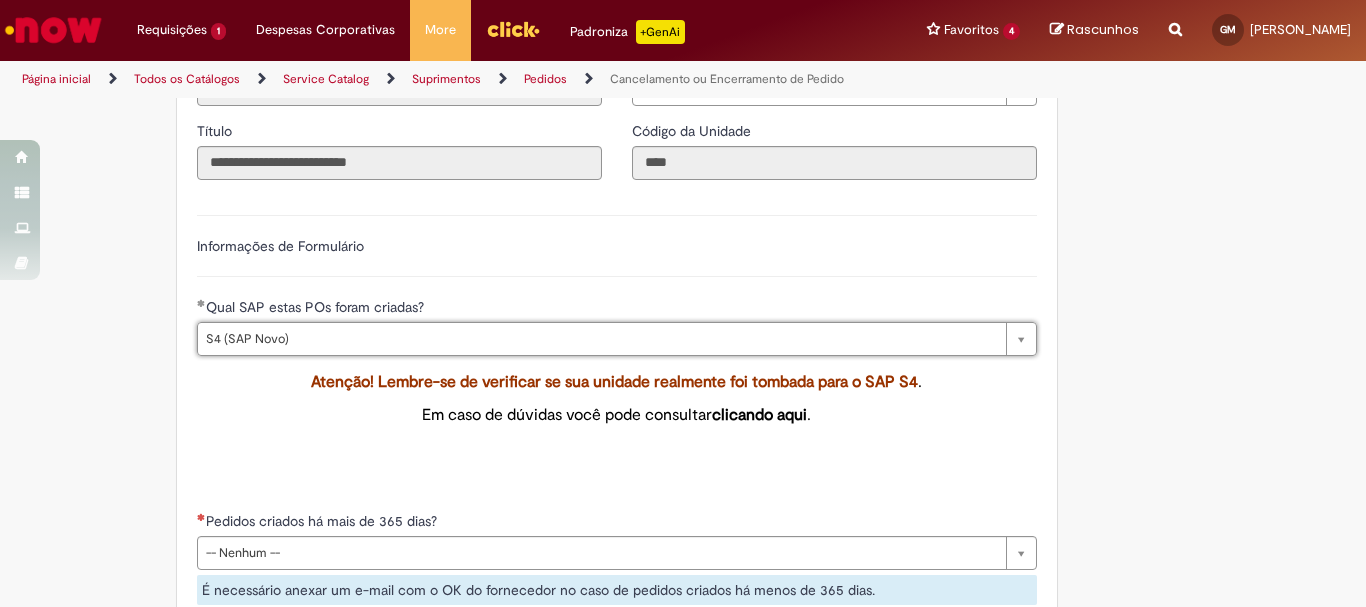 scroll, scrollTop: 600, scrollLeft: 0, axis: vertical 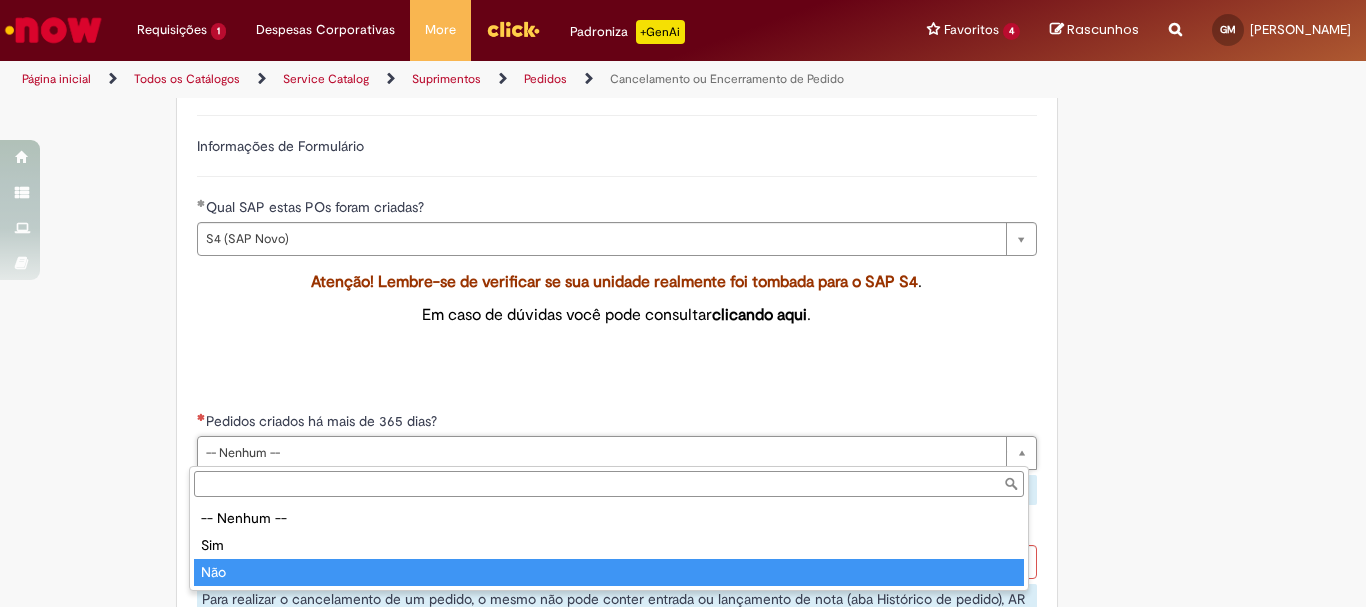 type on "***" 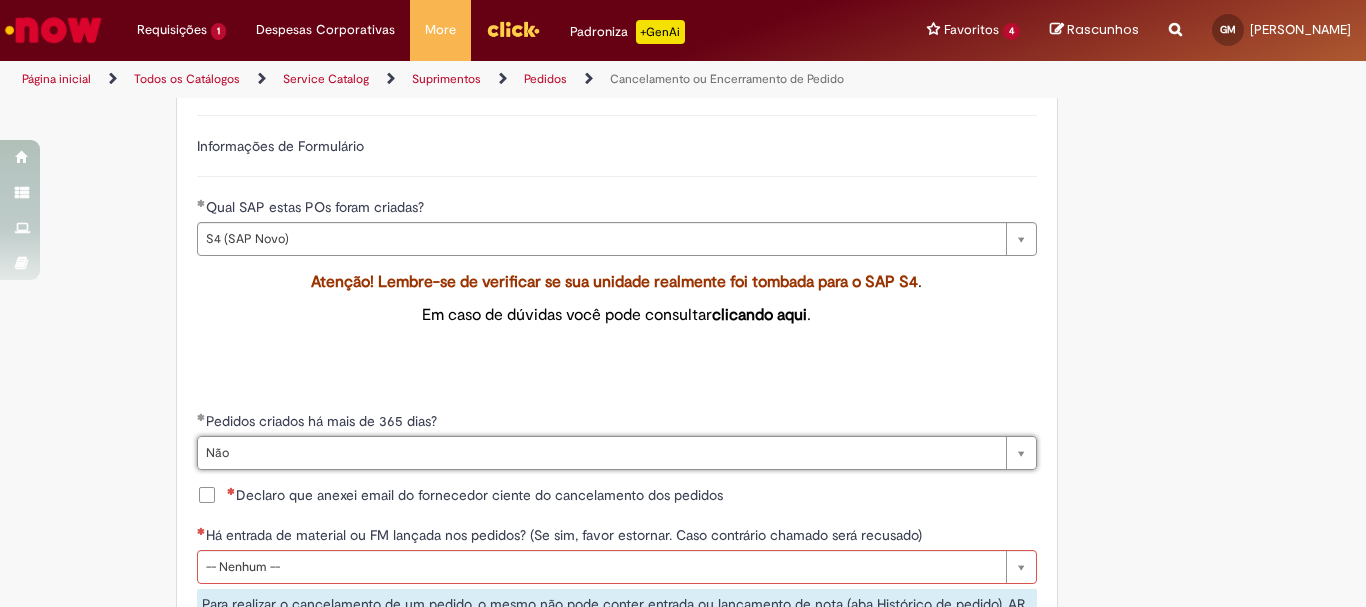 scroll, scrollTop: 800, scrollLeft: 0, axis: vertical 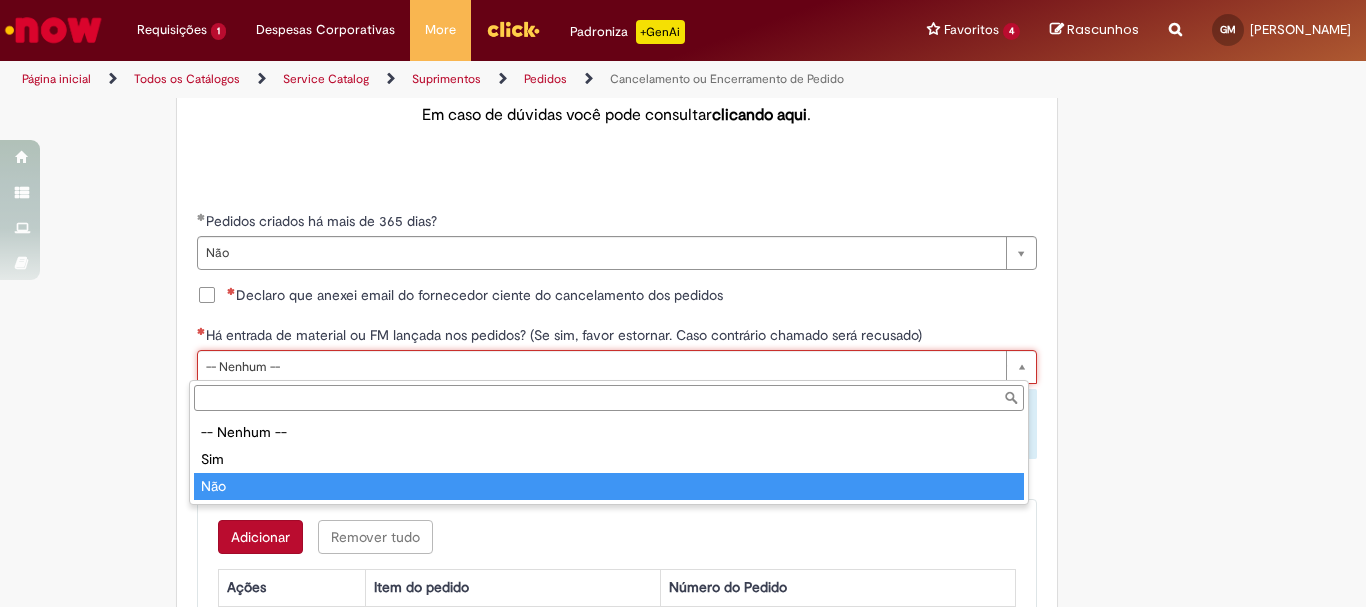 type on "***" 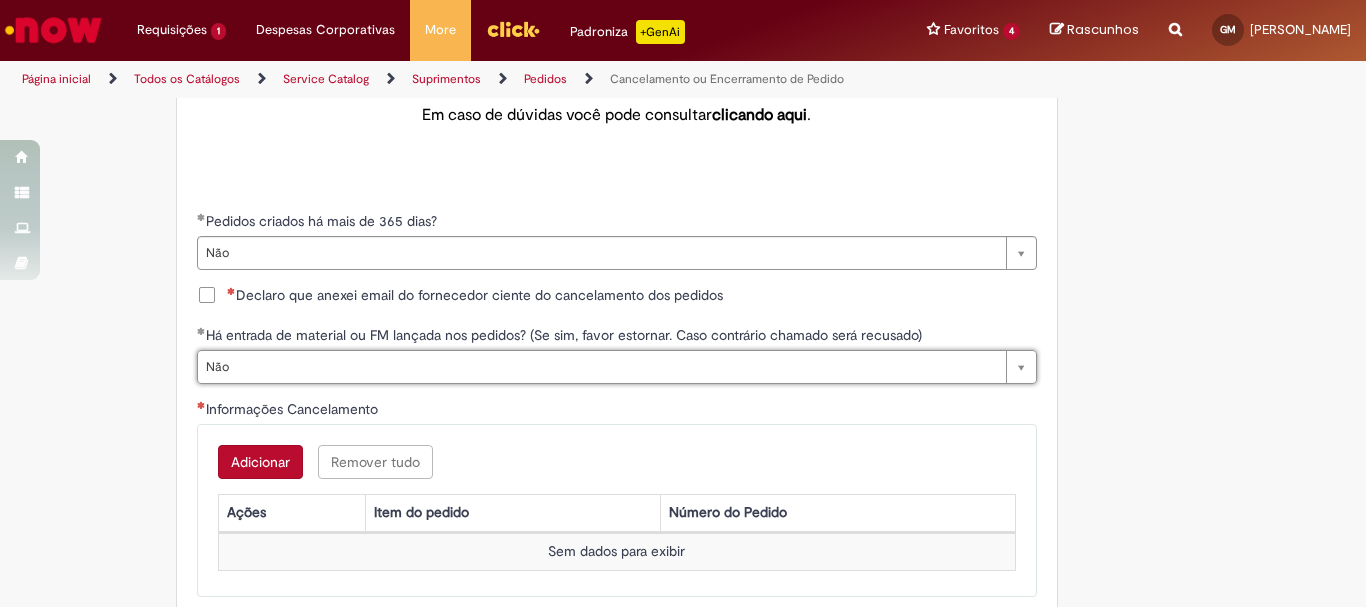 scroll, scrollTop: 0, scrollLeft: 24, axis: horizontal 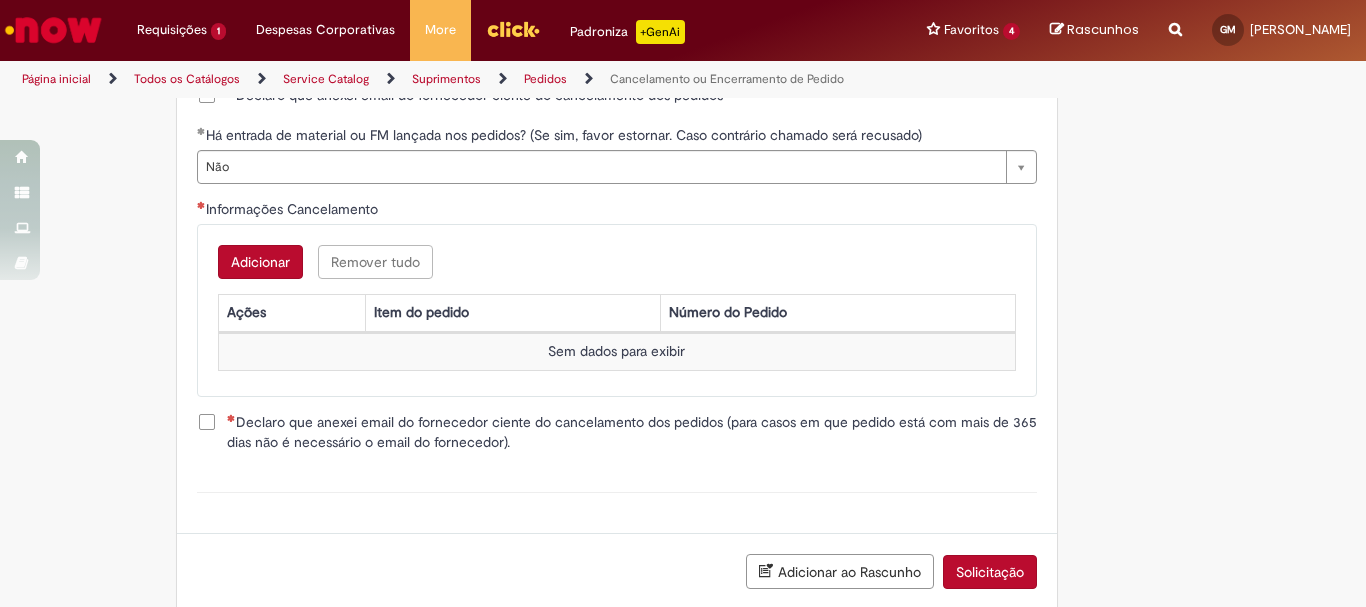 click on "Adicionar" at bounding box center [260, 262] 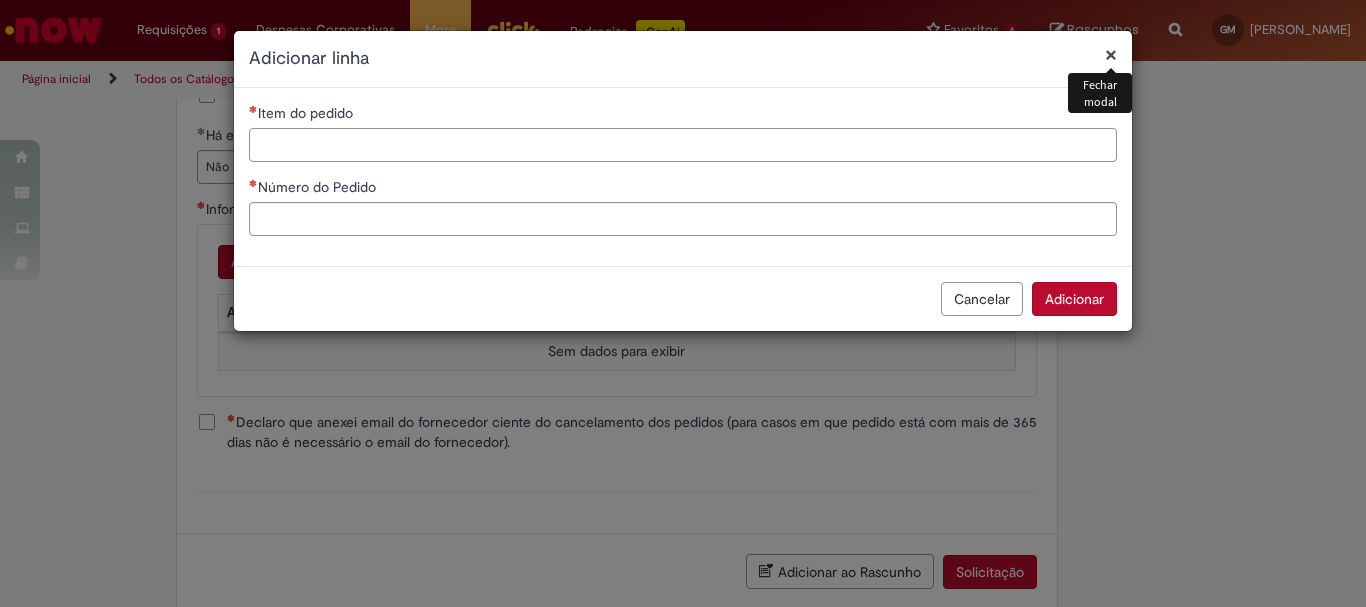 click on "Item do pedido" at bounding box center (683, 145) 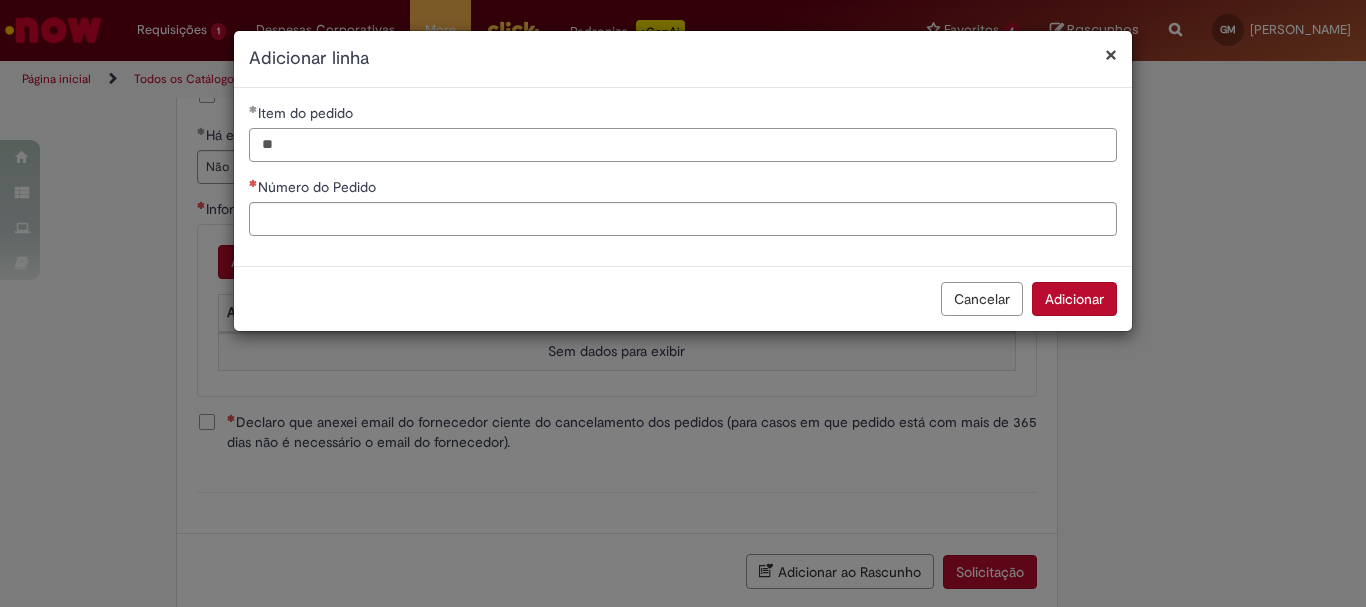 type on "**" 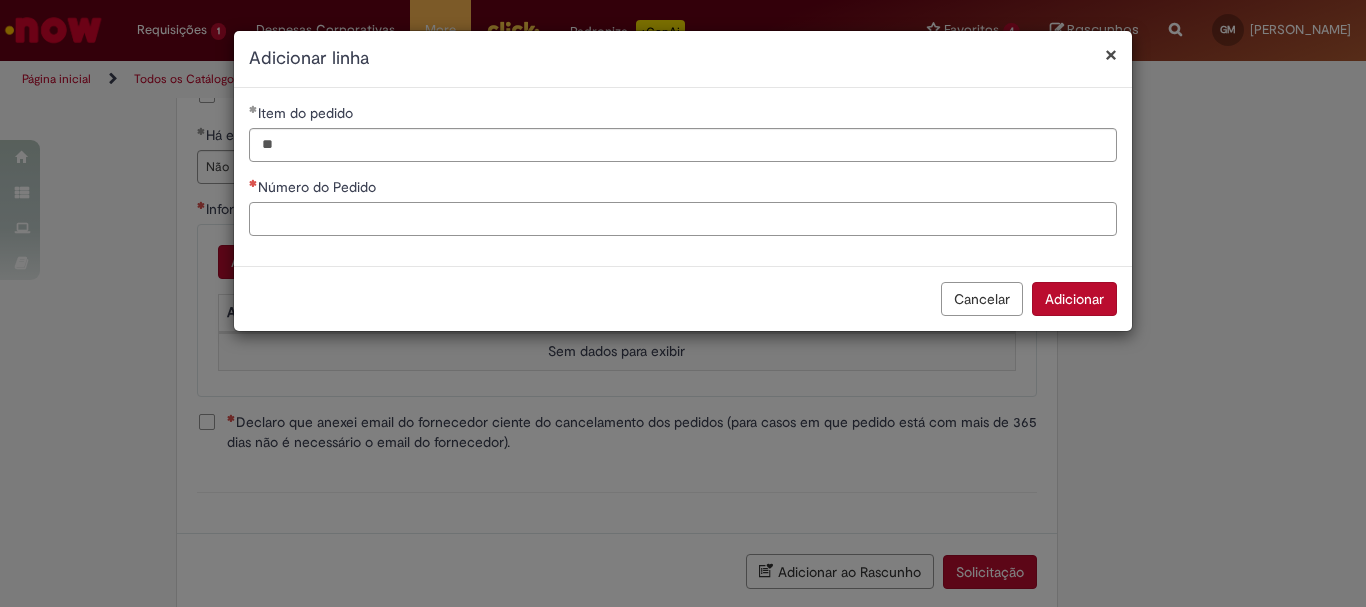 click on "Número do Pedido" at bounding box center (683, 219) 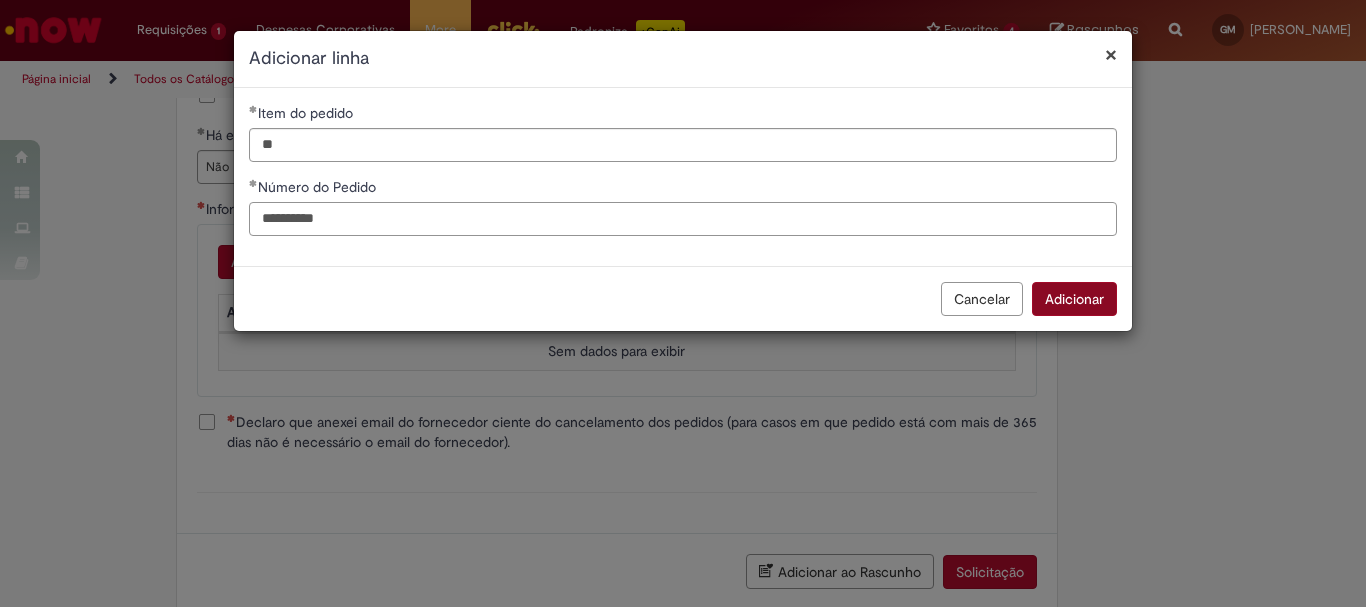 type on "**********" 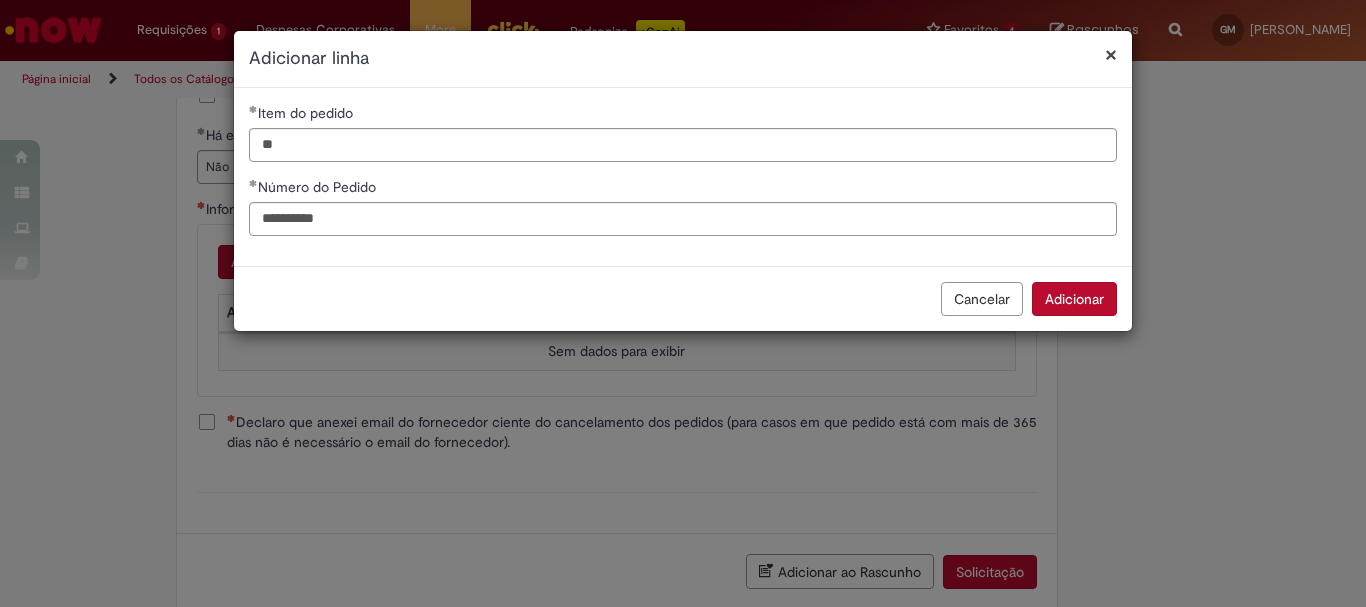 click on "Adicionar" at bounding box center [1074, 299] 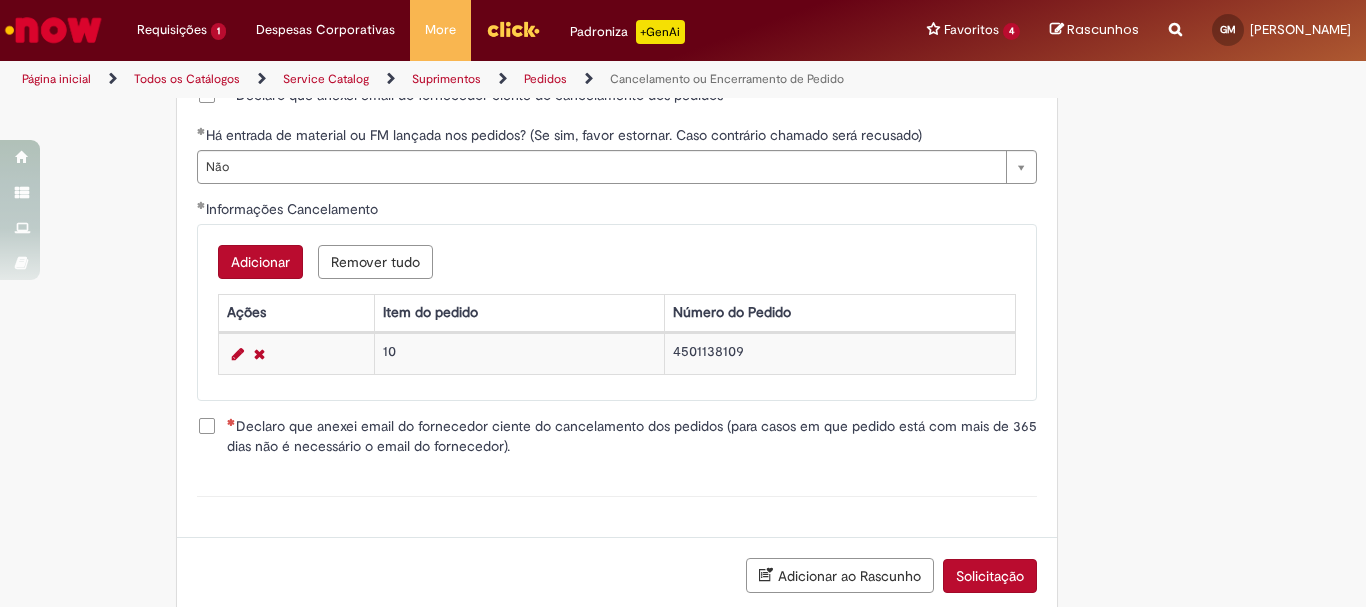 scroll, scrollTop: 1117, scrollLeft: 0, axis: vertical 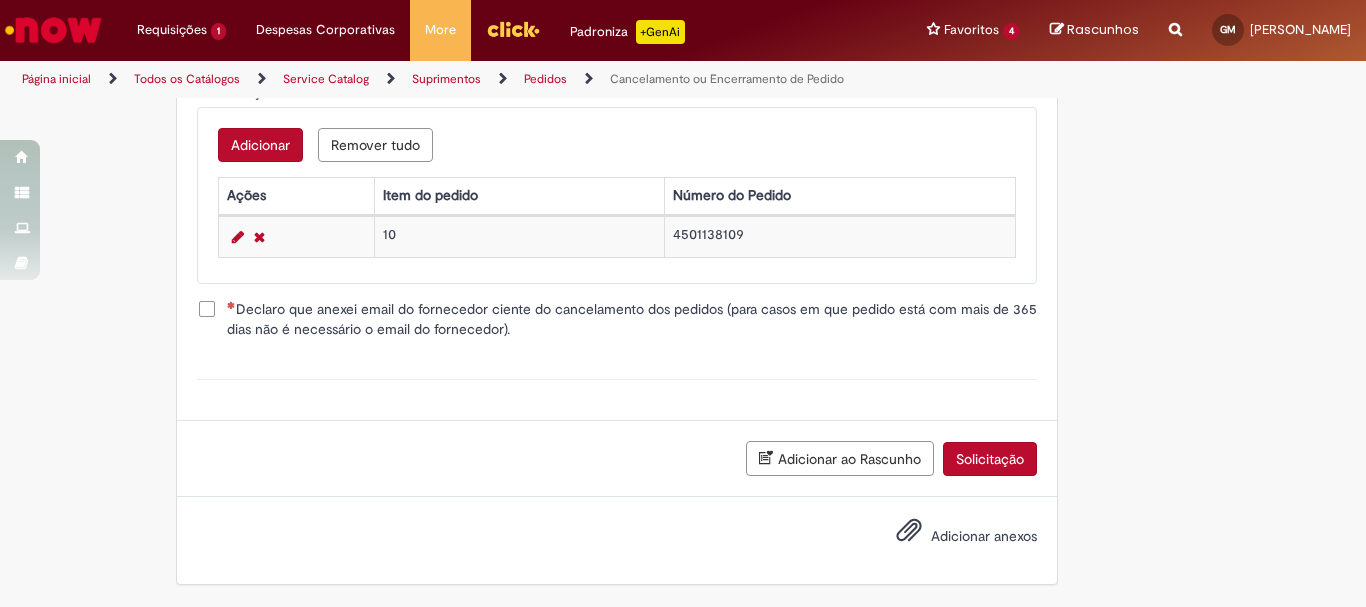click on "Declaro que anexei email do fornecedor ciente do cancelamento dos pedidos (para casos em que pedido está com mais de 365 dias não é necessário o email do fornecedor)." at bounding box center [632, 319] 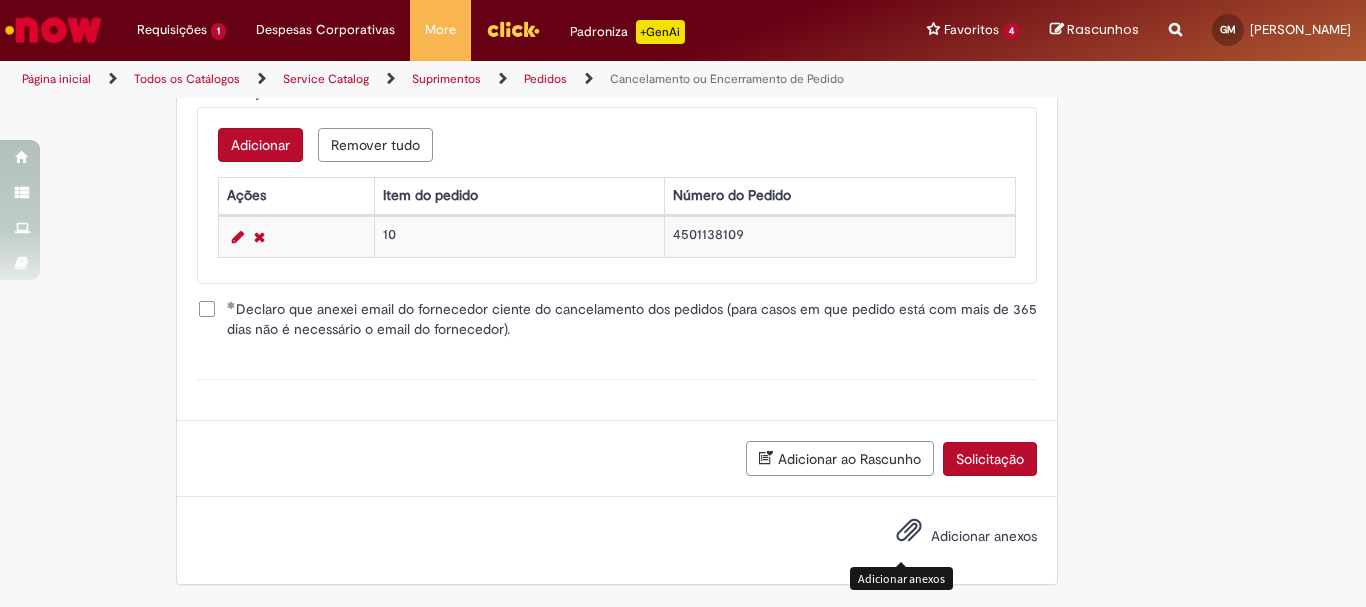 click at bounding box center [909, 531] 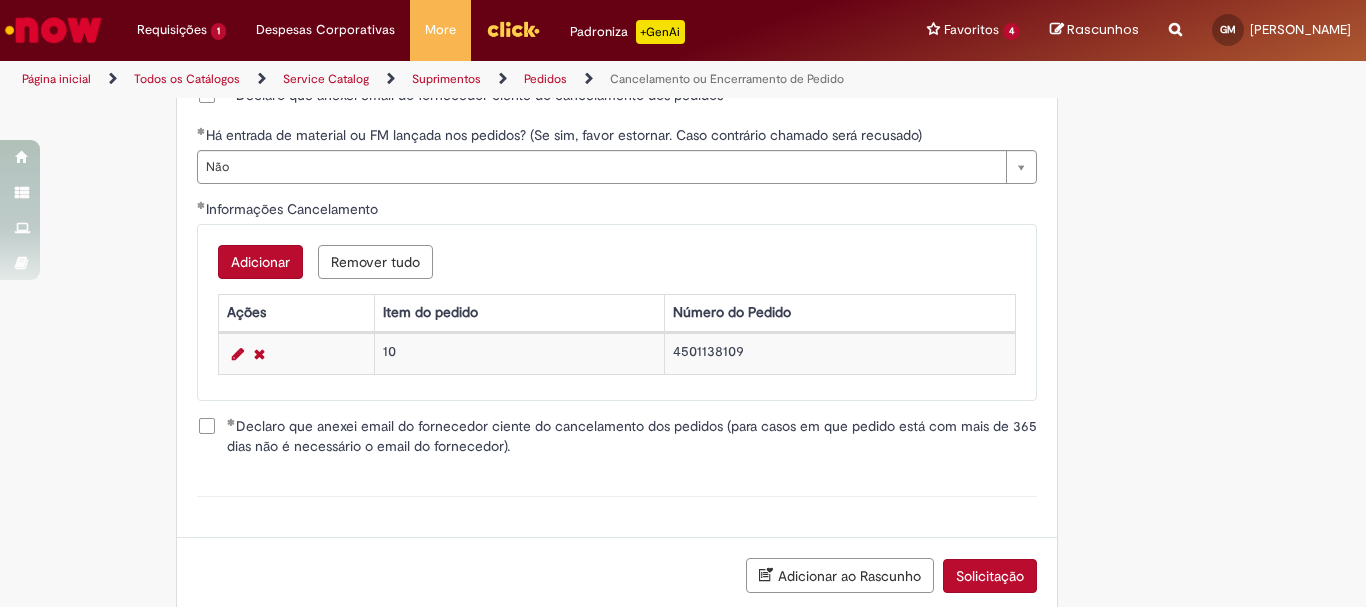 scroll, scrollTop: 1189, scrollLeft: 0, axis: vertical 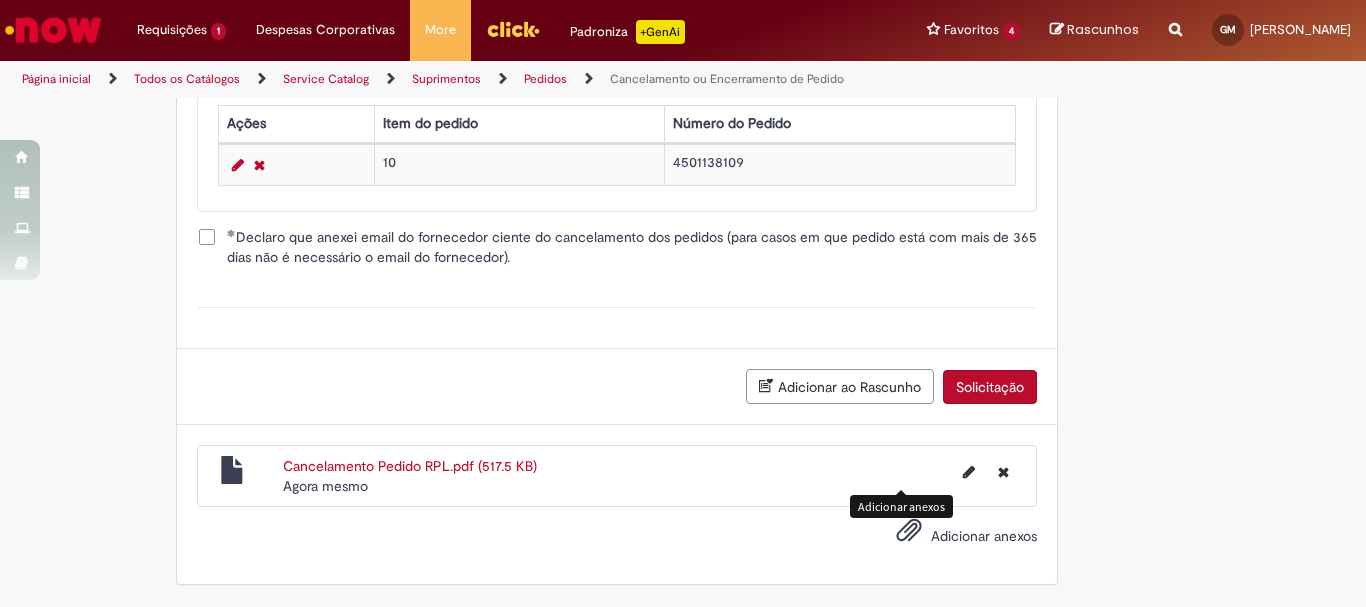 click on "Solicitação" at bounding box center [990, 387] 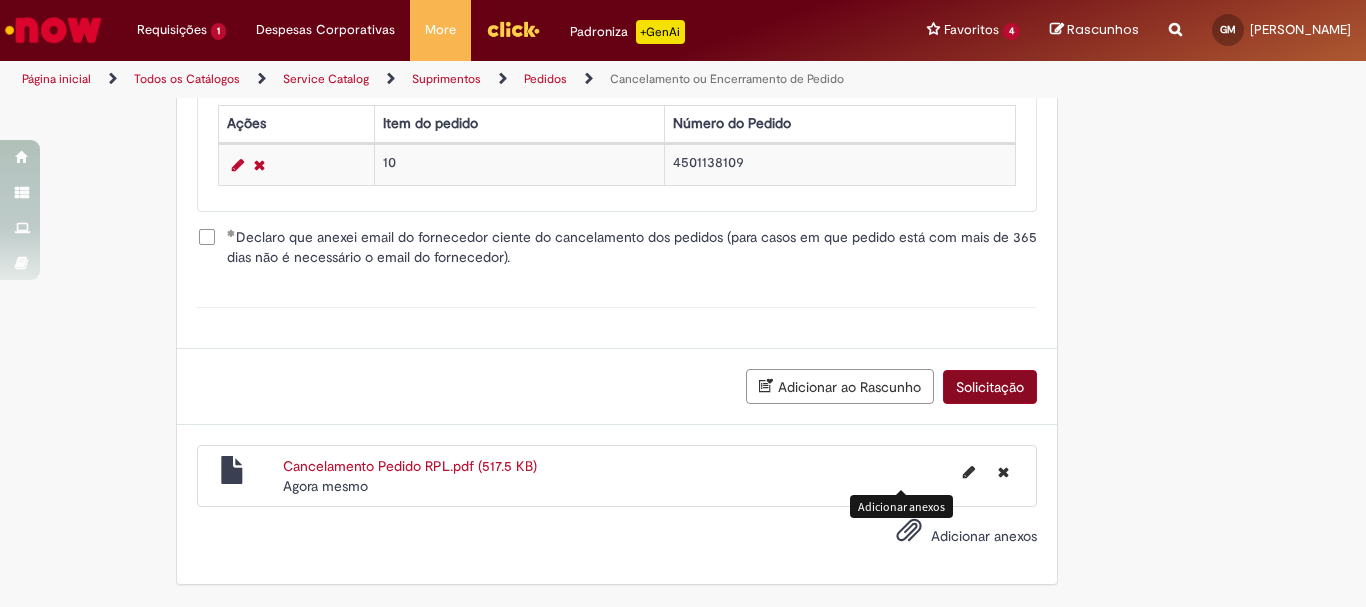 scroll, scrollTop: 1143, scrollLeft: 0, axis: vertical 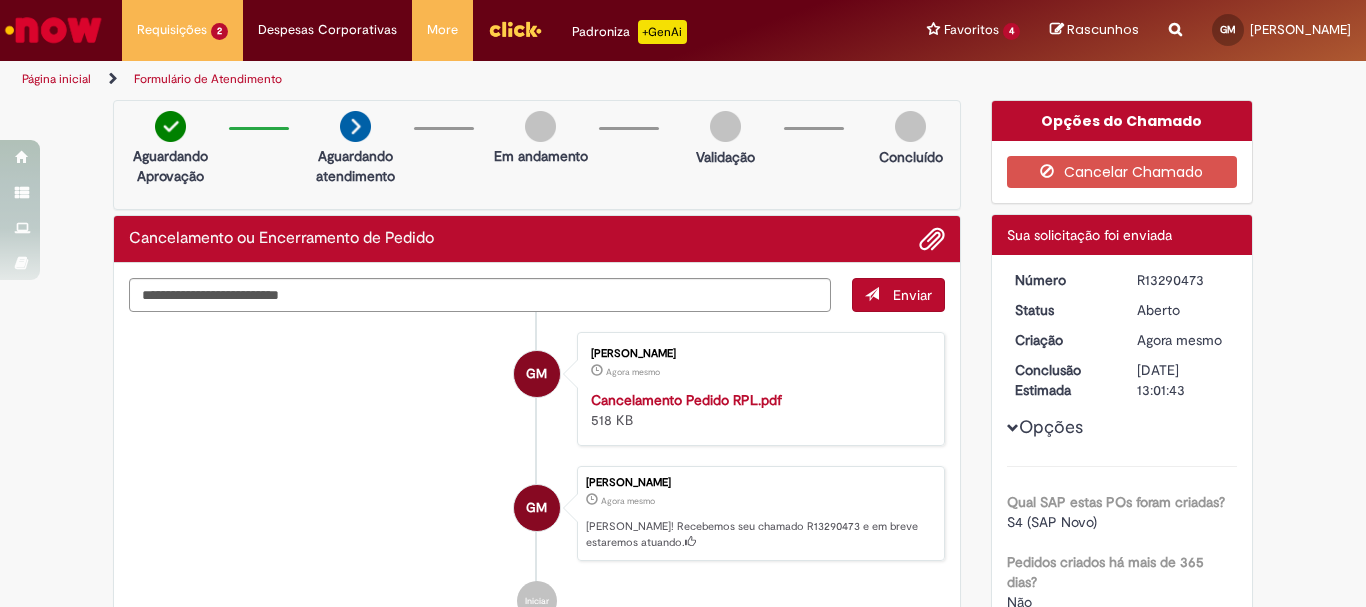 drag, startPoint x: 1127, startPoint y: 275, endPoint x: 1212, endPoint y: 273, distance: 85.02353 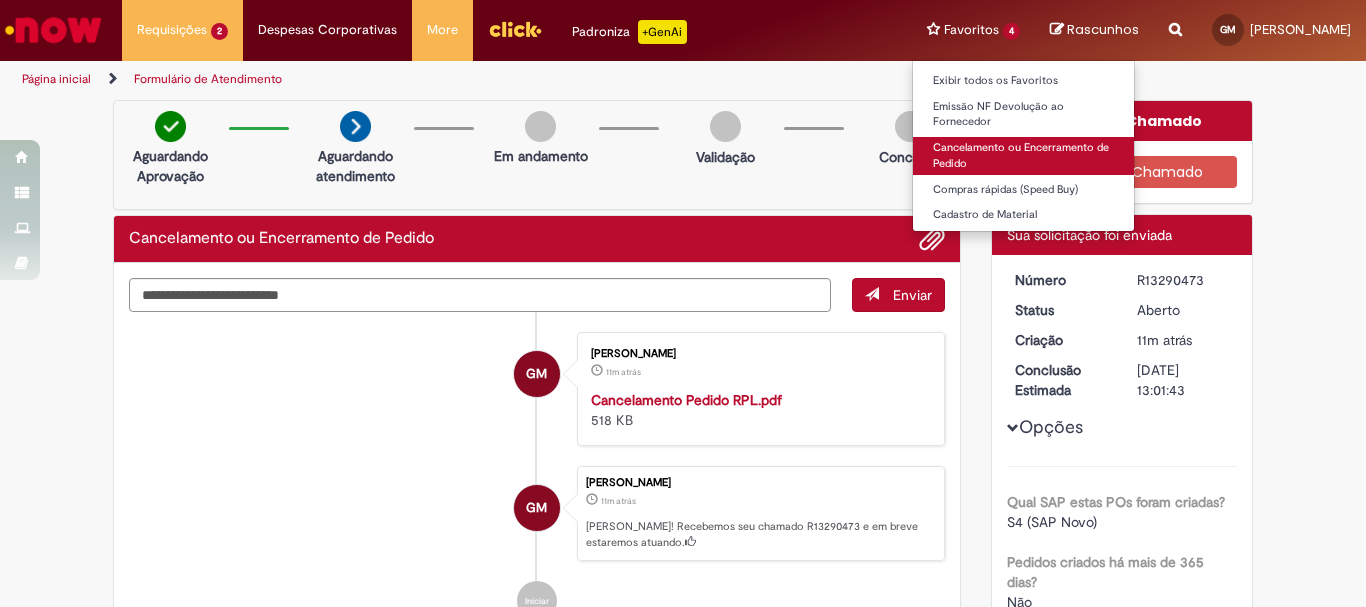 click on "Cancelamento ou Encerramento de Pedido" at bounding box center (1023, 155) 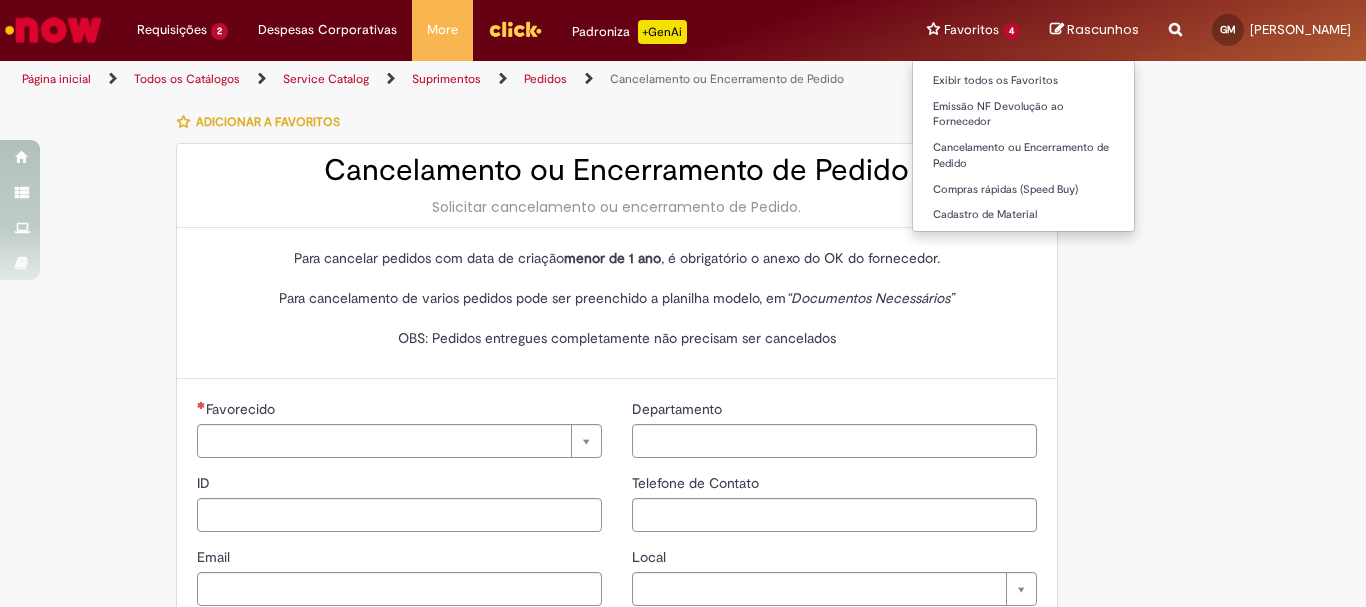 type on "********" 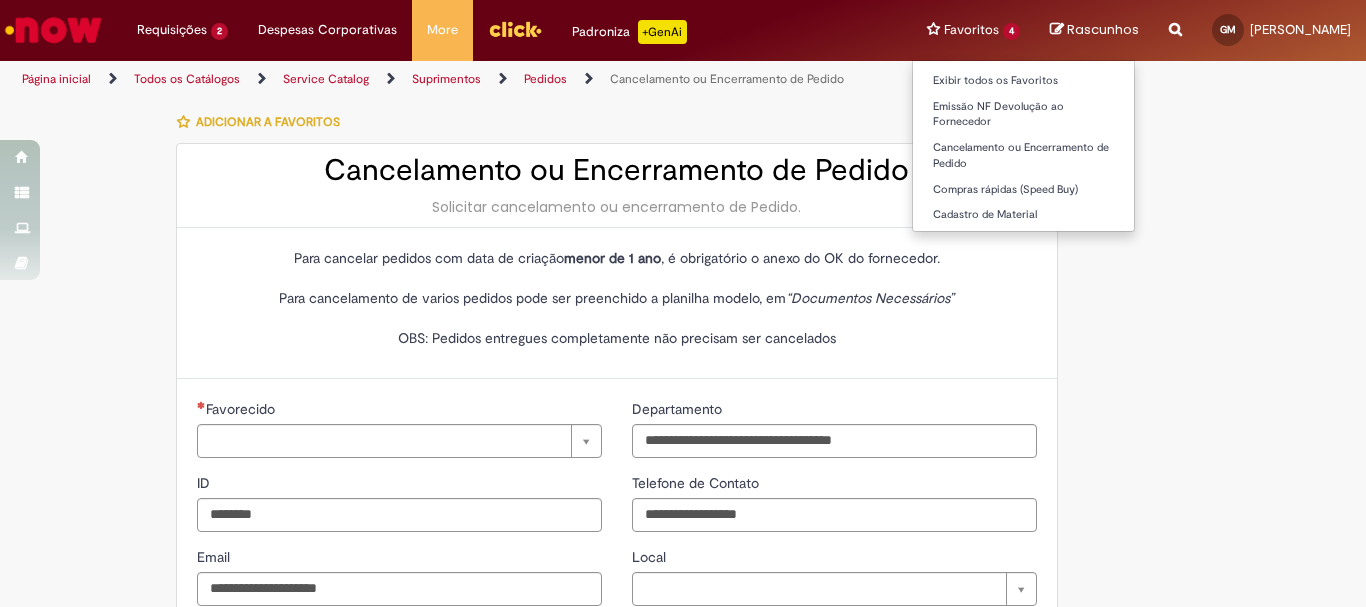 type on "**********" 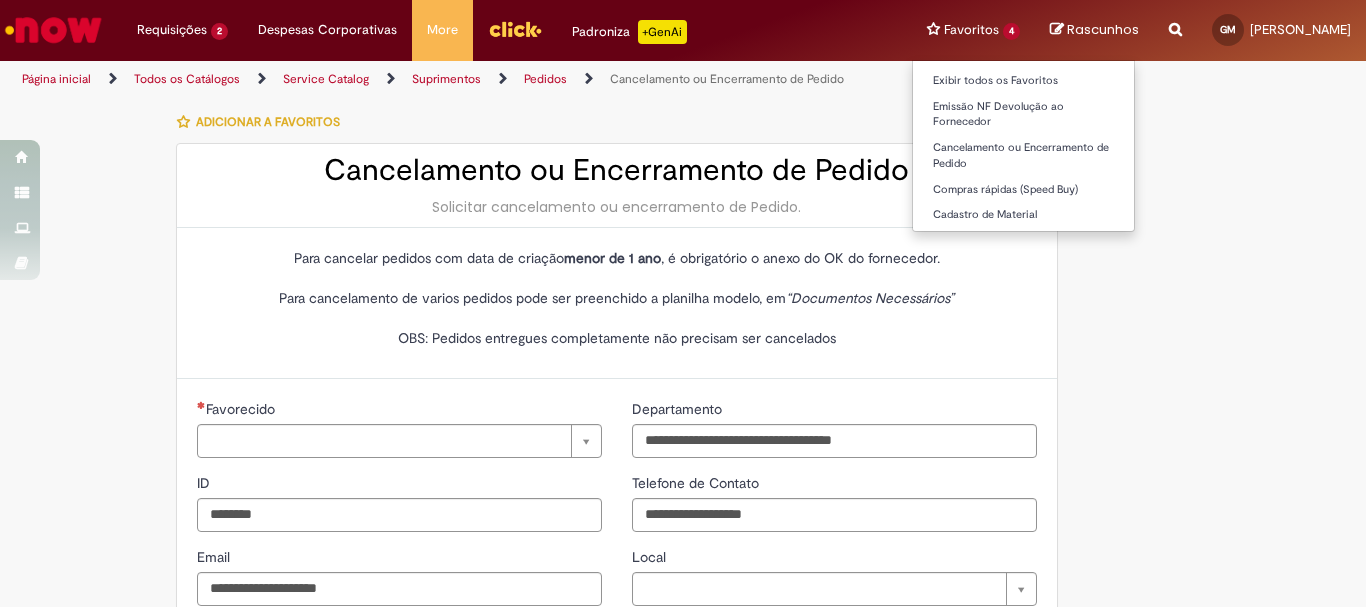 type on "**********" 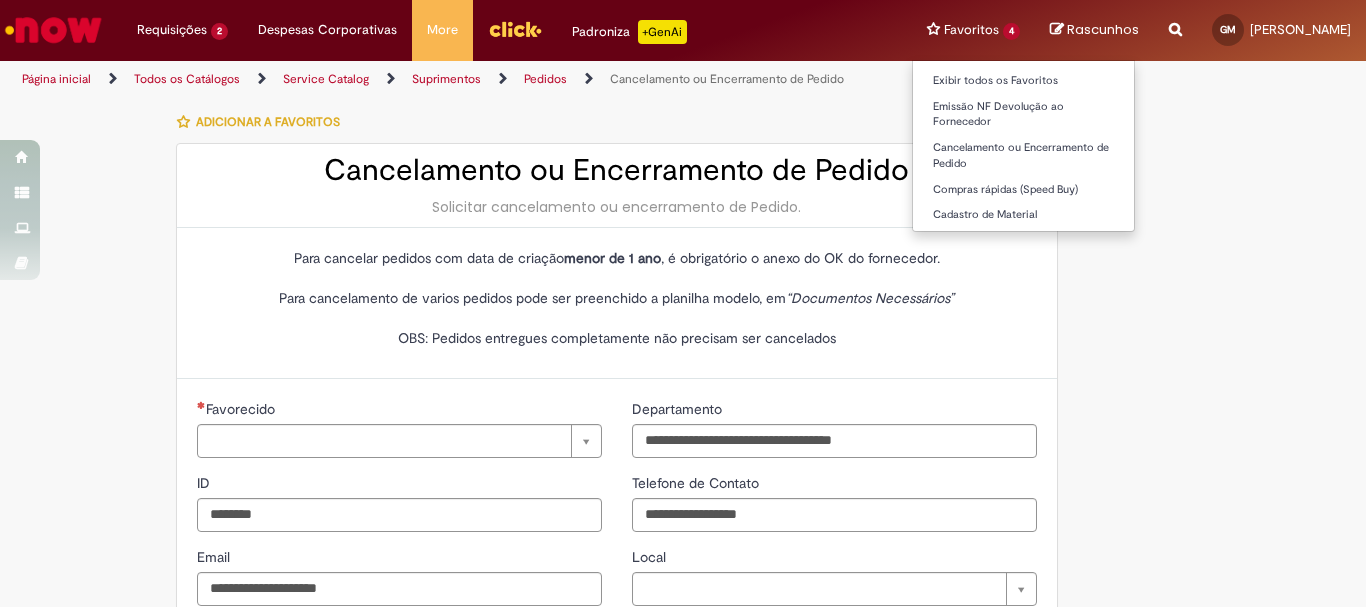type on "**********" 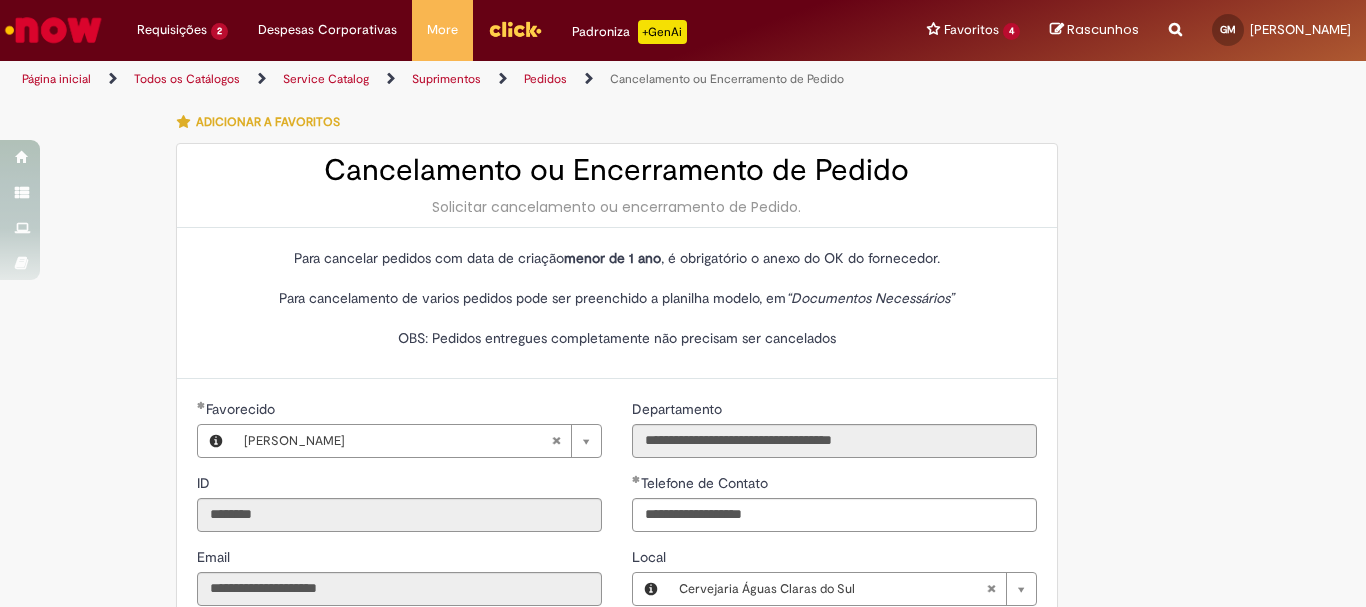 scroll, scrollTop: 400, scrollLeft: 0, axis: vertical 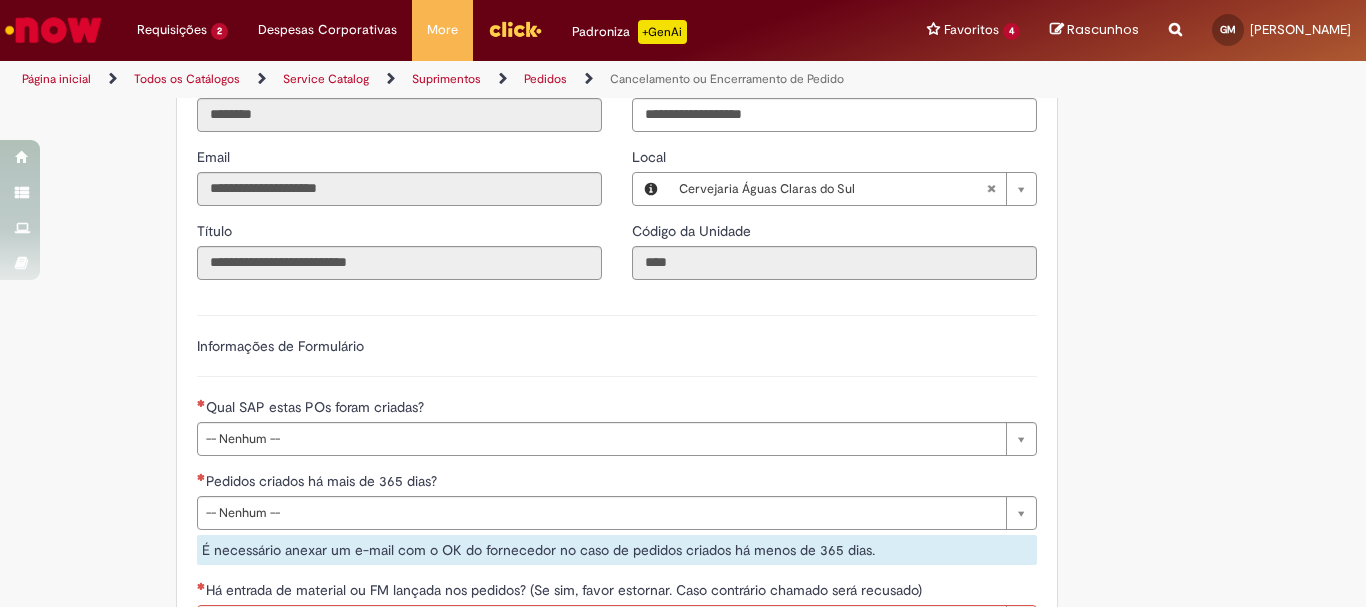 drag, startPoint x: 371, startPoint y: 436, endPoint x: 356, endPoint y: 442, distance: 16.155495 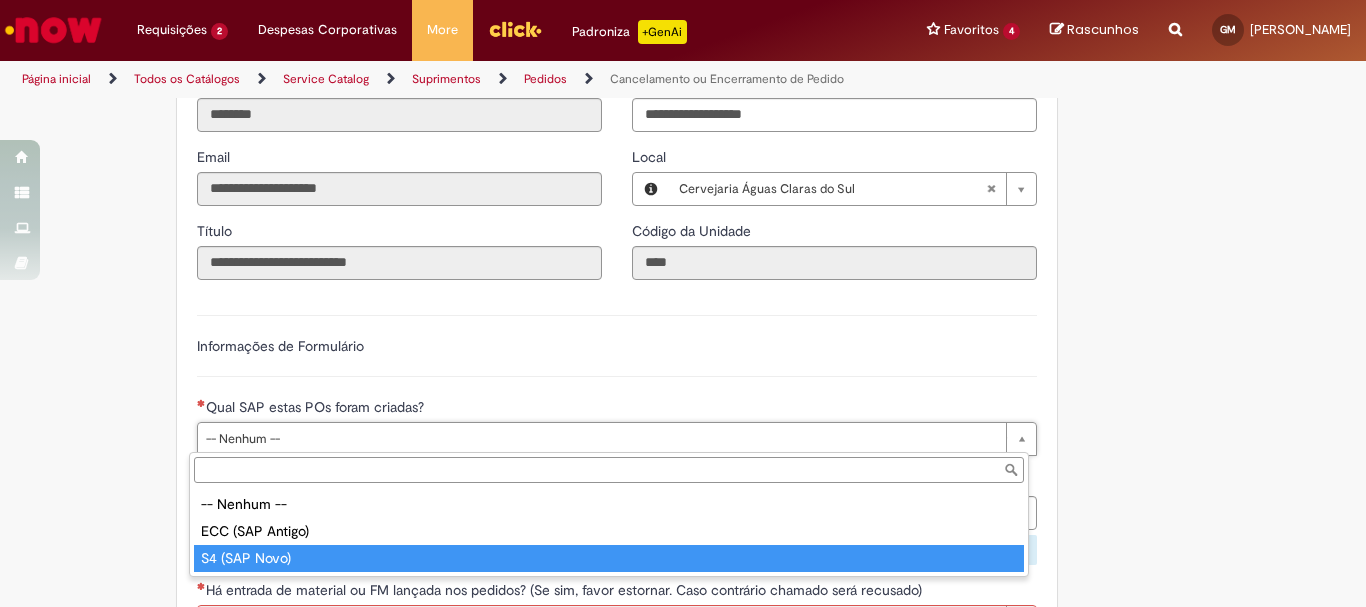 type on "**********" 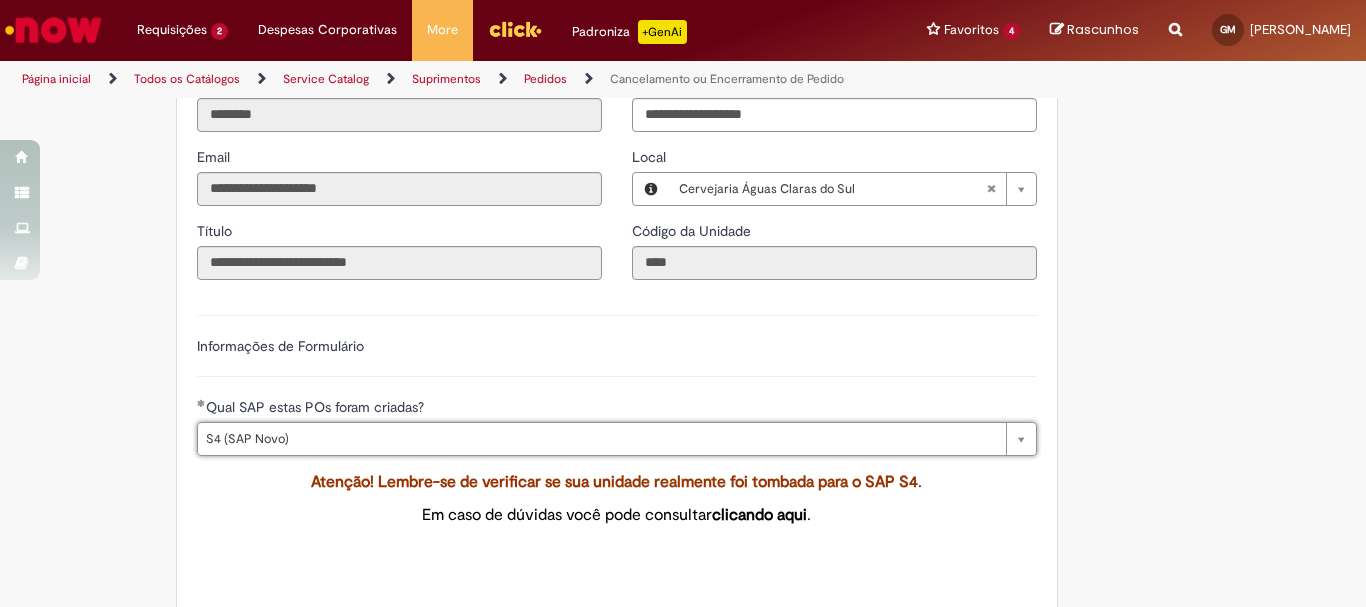 scroll, scrollTop: 600, scrollLeft: 0, axis: vertical 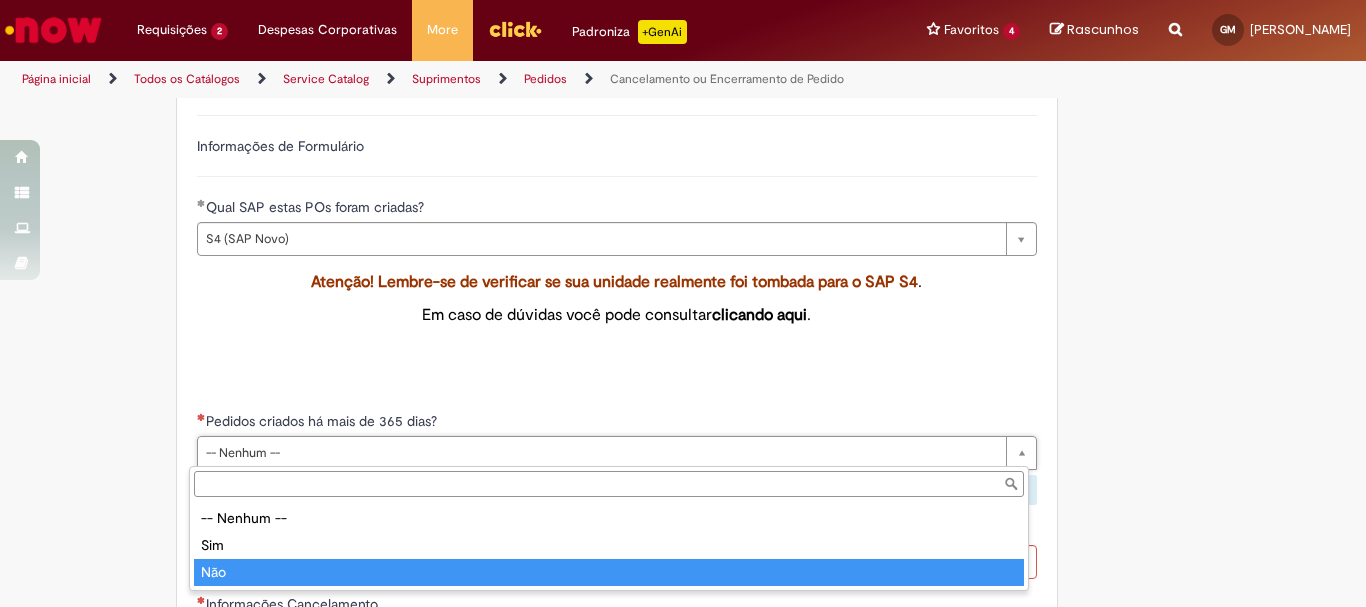 type on "***" 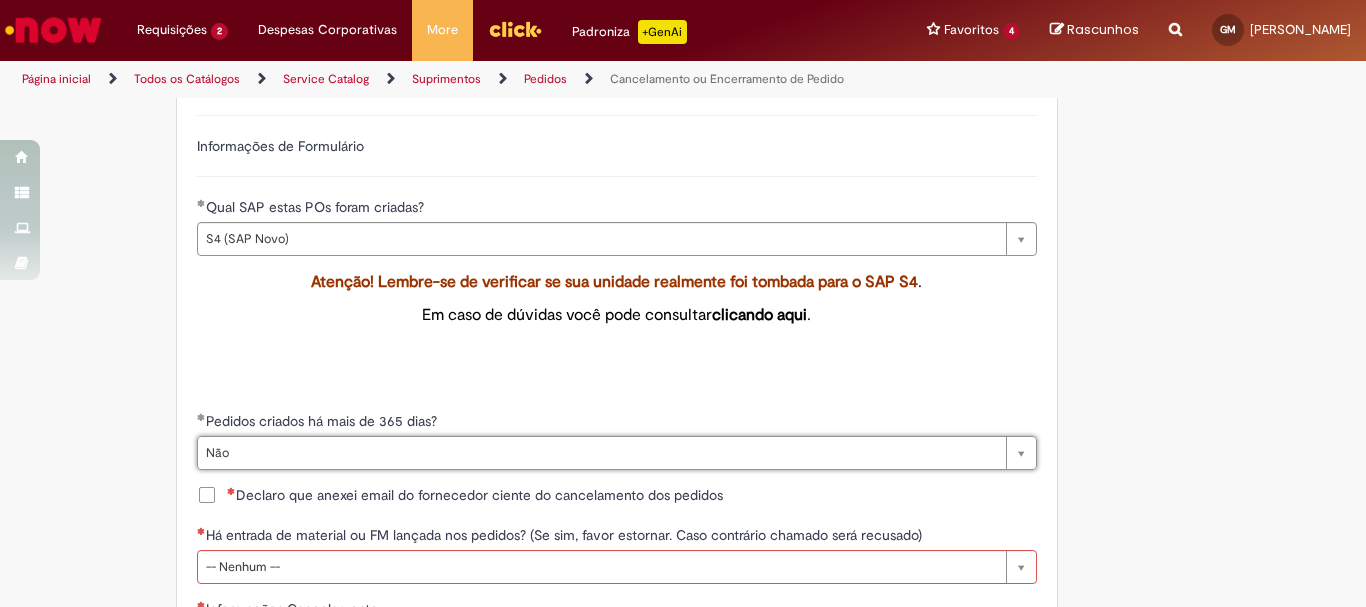 scroll, scrollTop: 700, scrollLeft: 0, axis: vertical 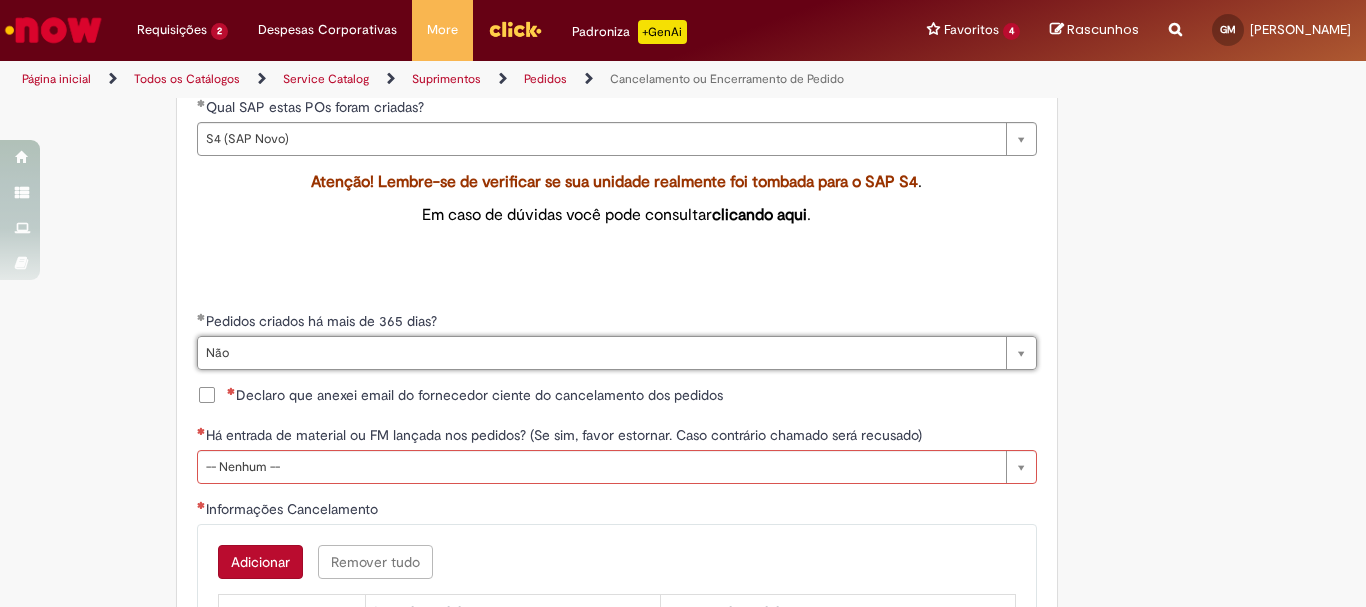 click on "Declaro que anexei email do fornecedor ciente do cancelamento dos pedidos" at bounding box center (475, 395) 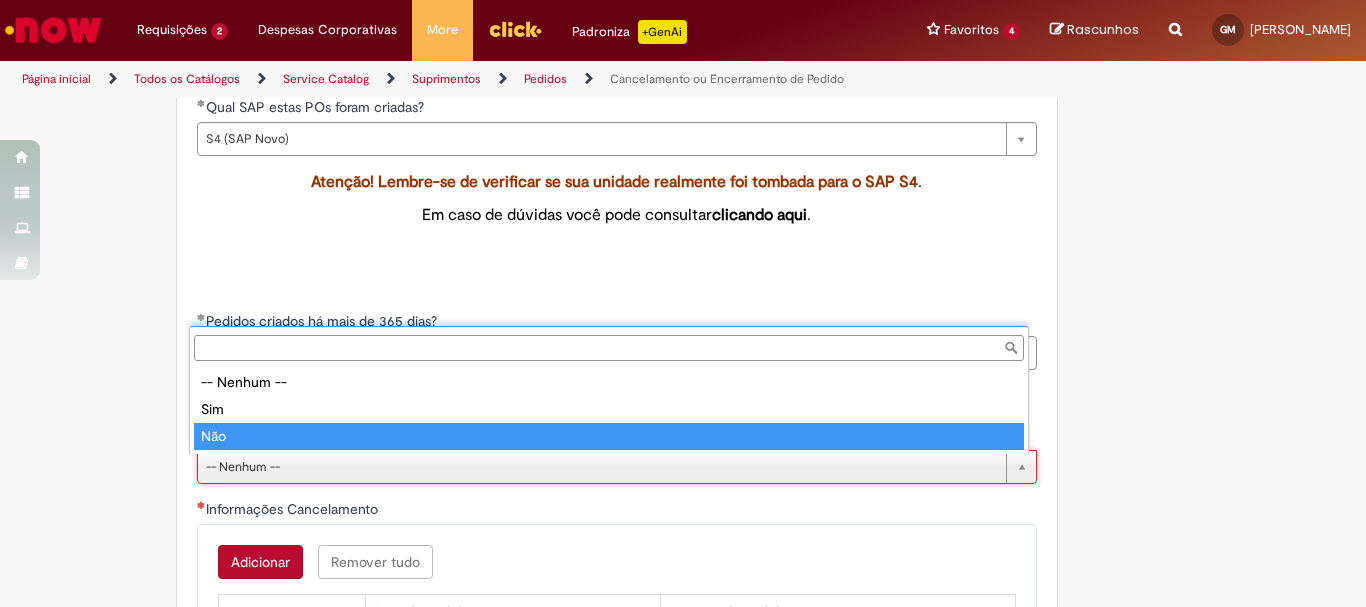 type on "***" 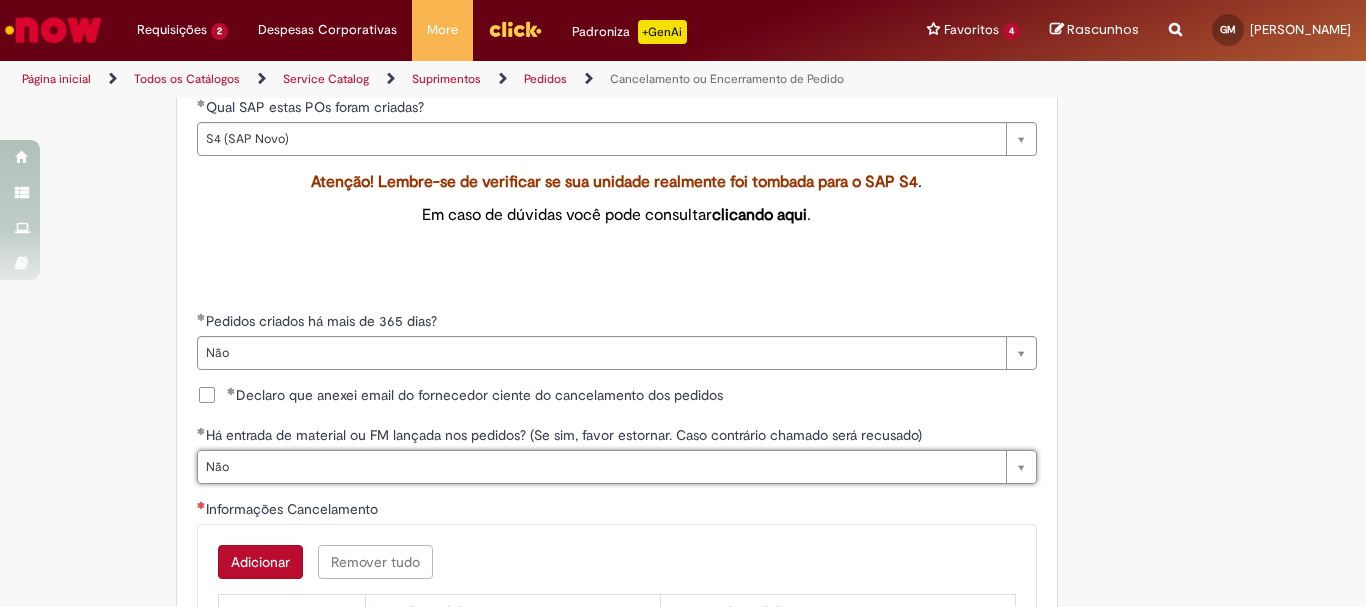 scroll, scrollTop: 0, scrollLeft: 24, axis: horizontal 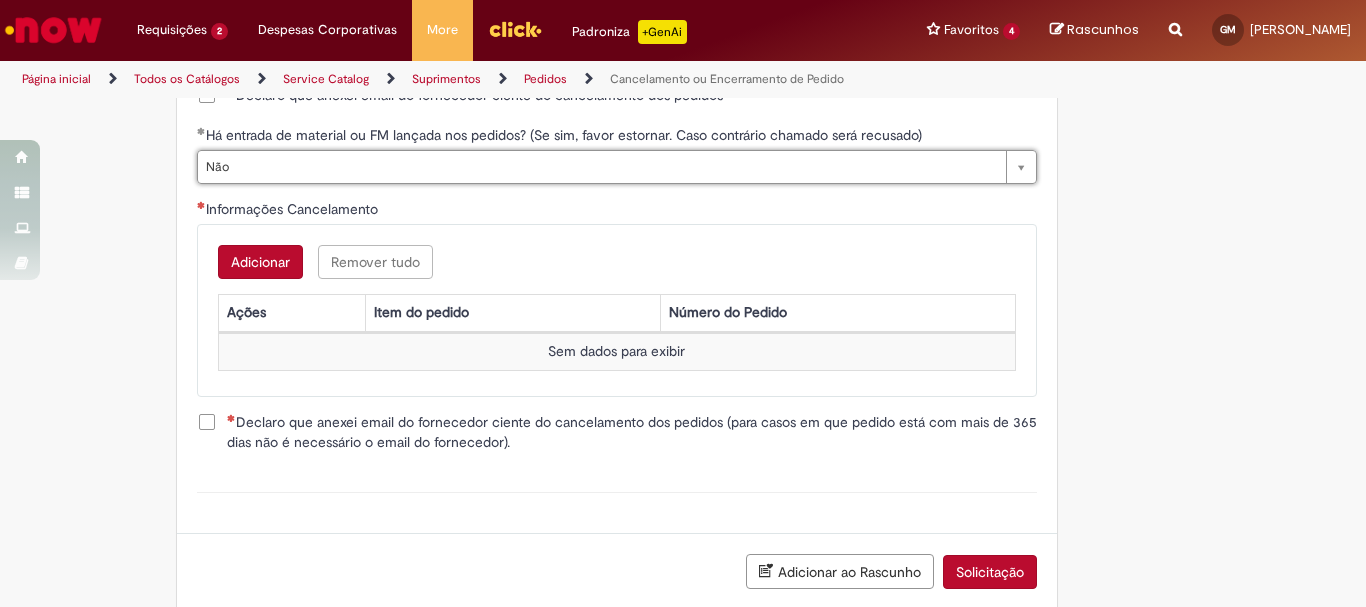 click on "Adicionar" at bounding box center (260, 262) 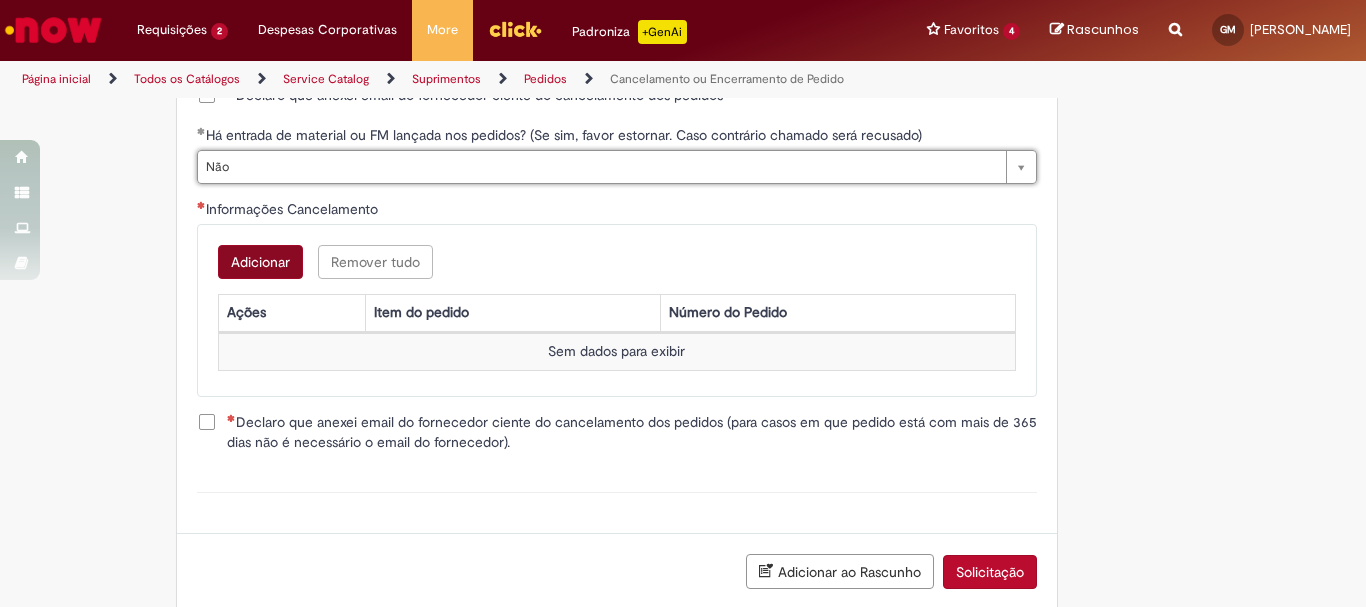 scroll, scrollTop: 0, scrollLeft: 0, axis: both 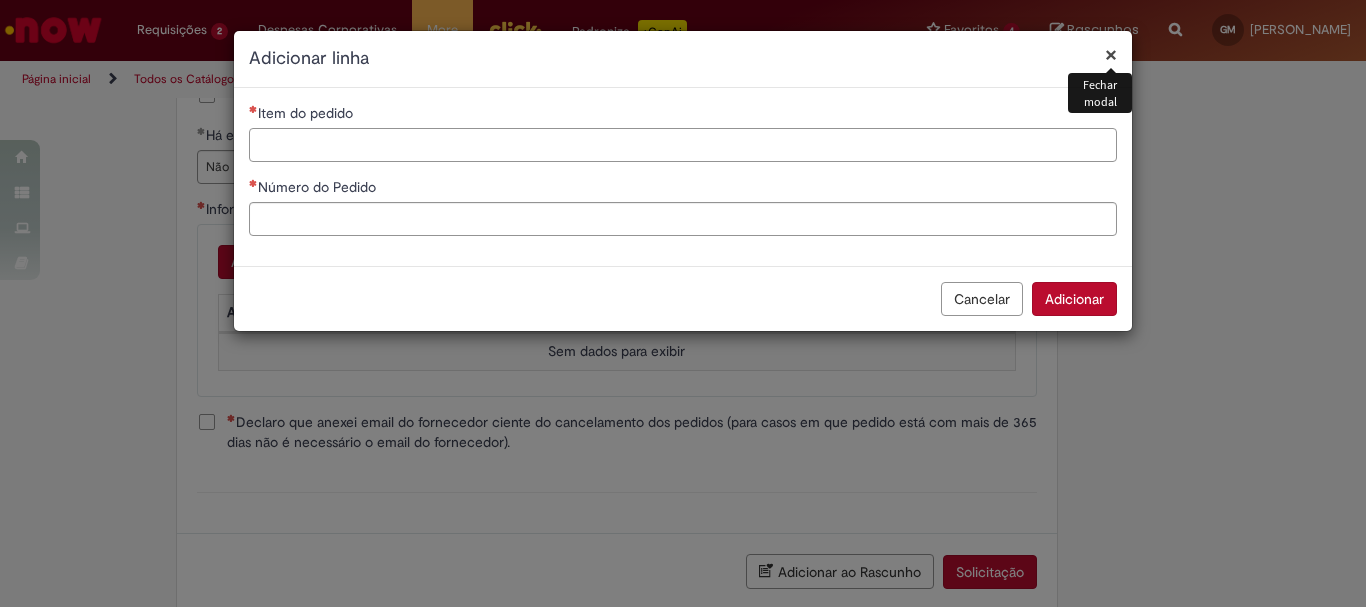 click on "Item do pedido" at bounding box center (683, 145) 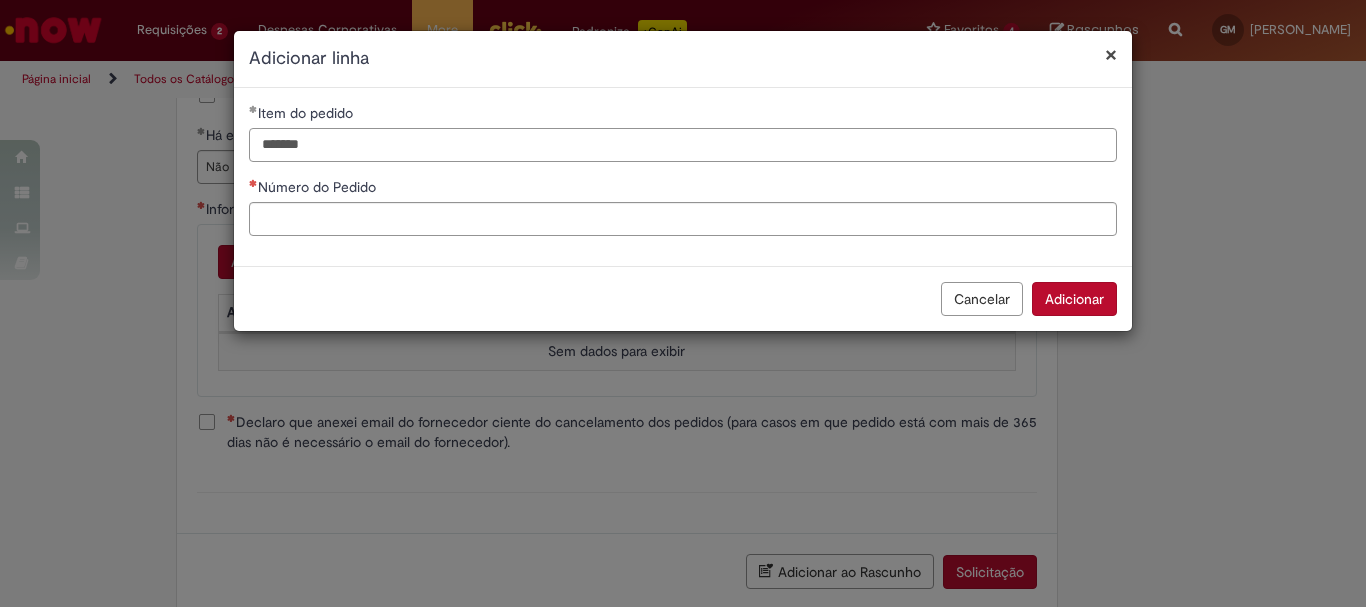 type on "*******" 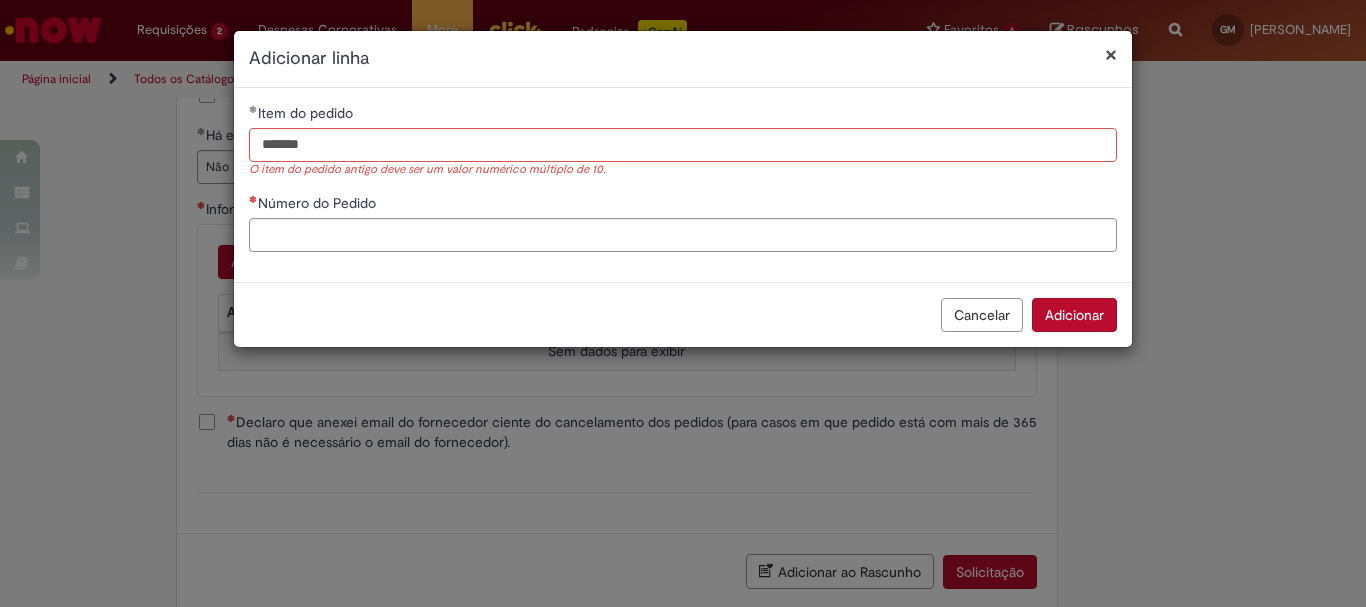 type on "*******" 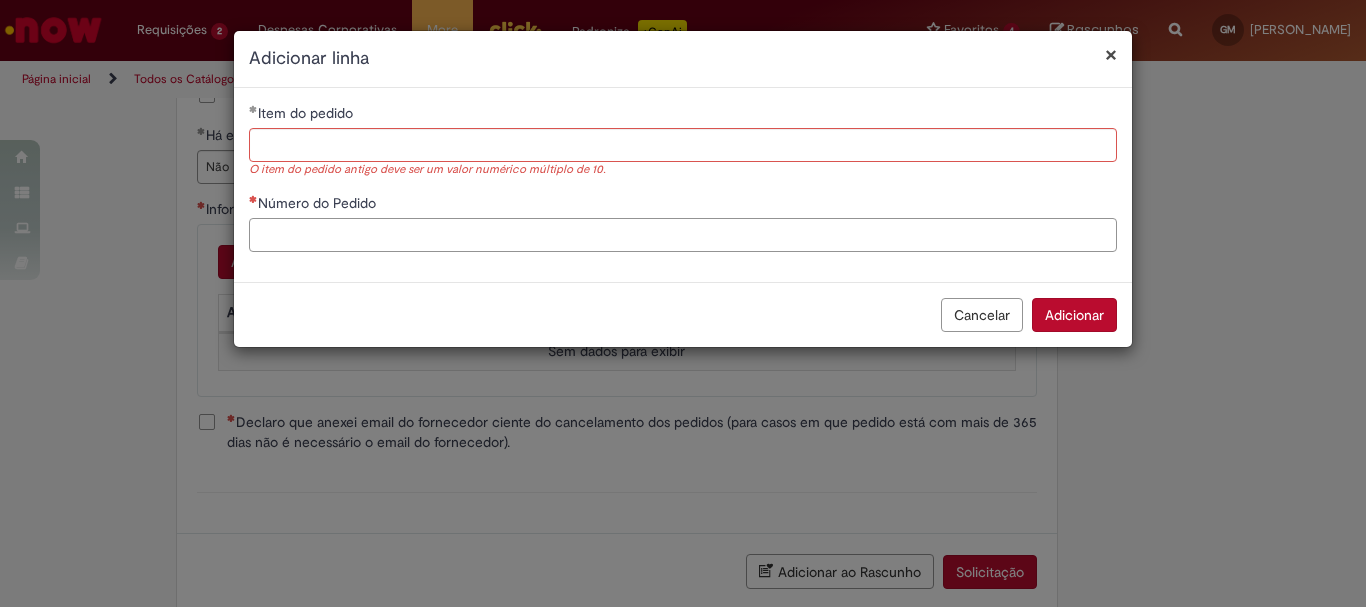 click on "Número do Pedido" at bounding box center [683, 235] 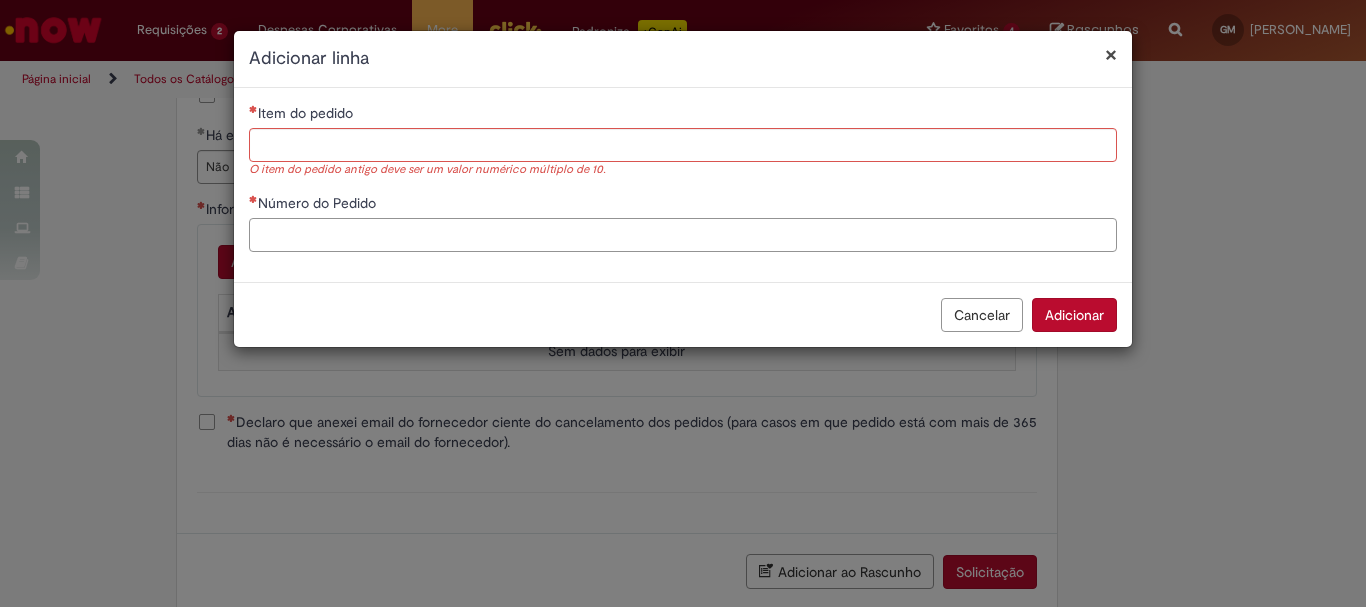 click on "Número do Pedido" at bounding box center (683, 235) 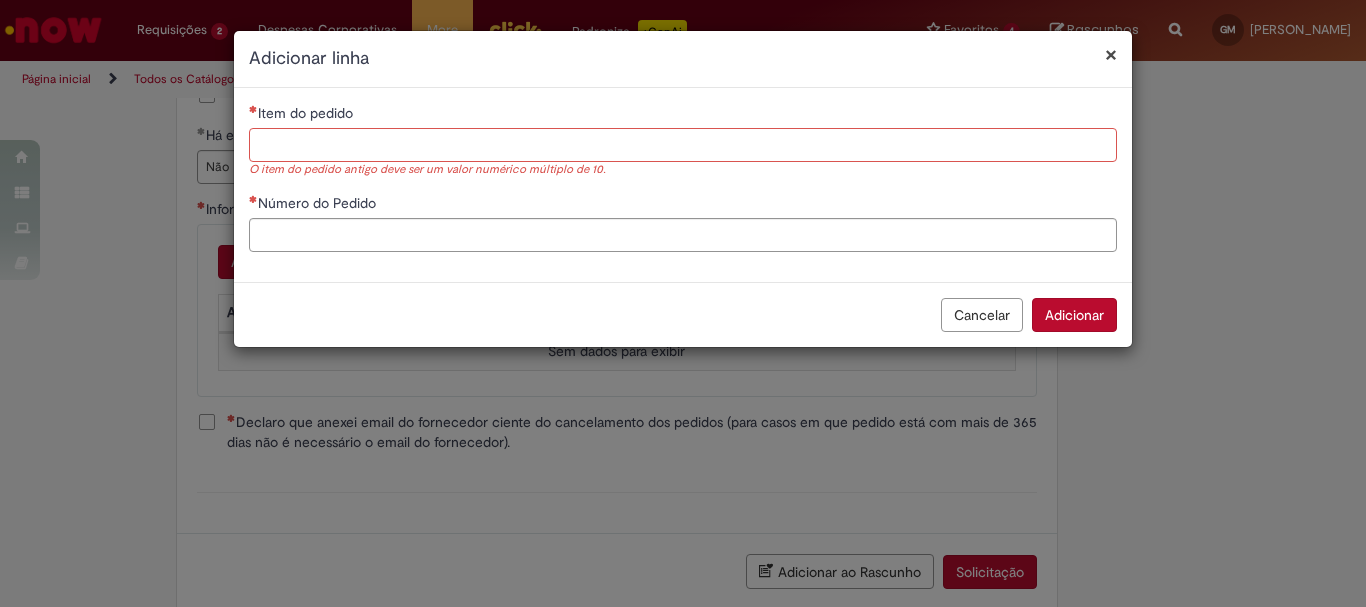 click on "Item do pedido" at bounding box center [683, 145] 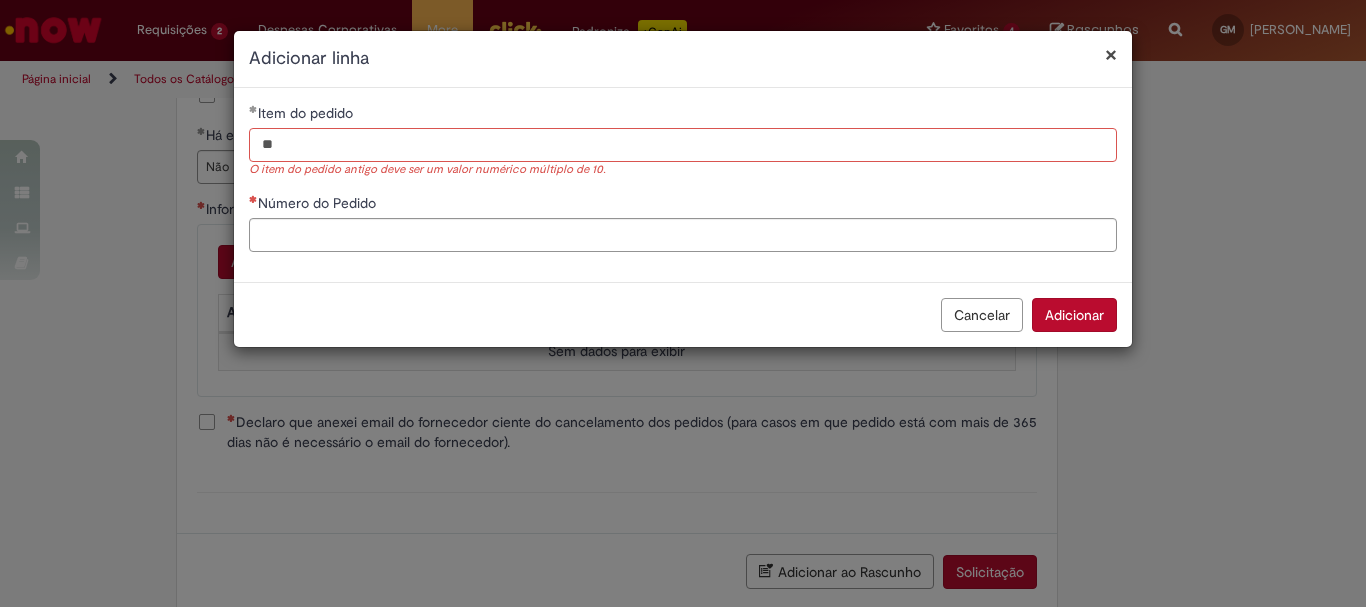 type on "**" 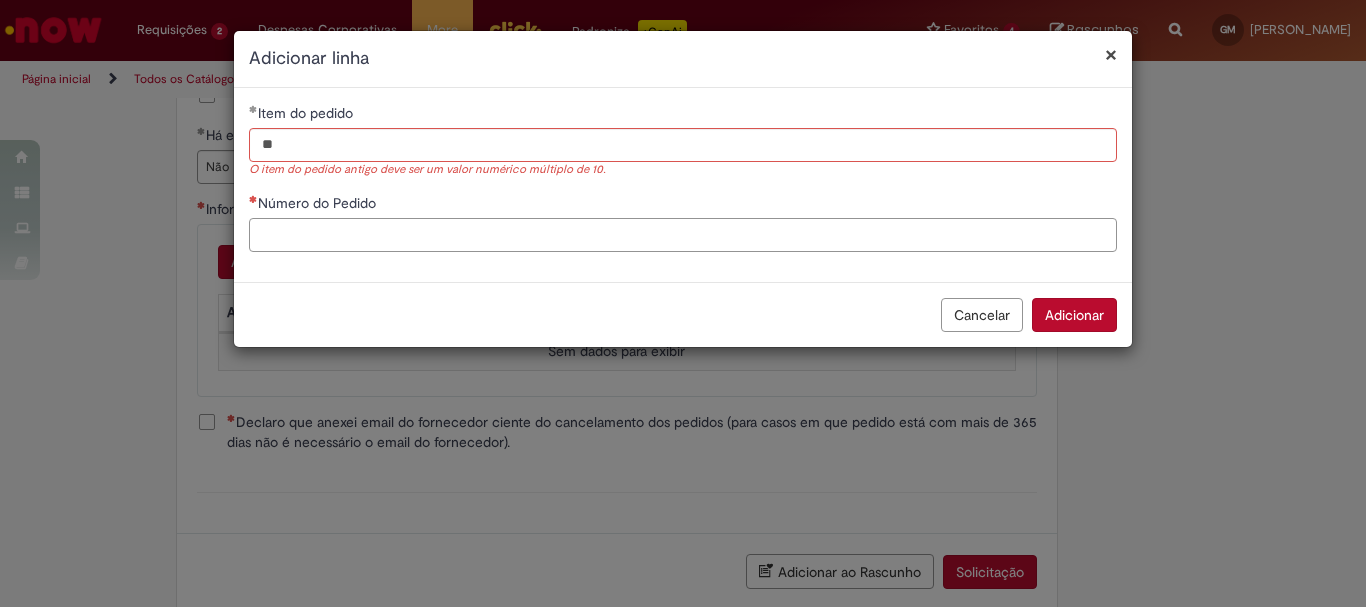 click on "Número do Pedido" at bounding box center (683, 235) 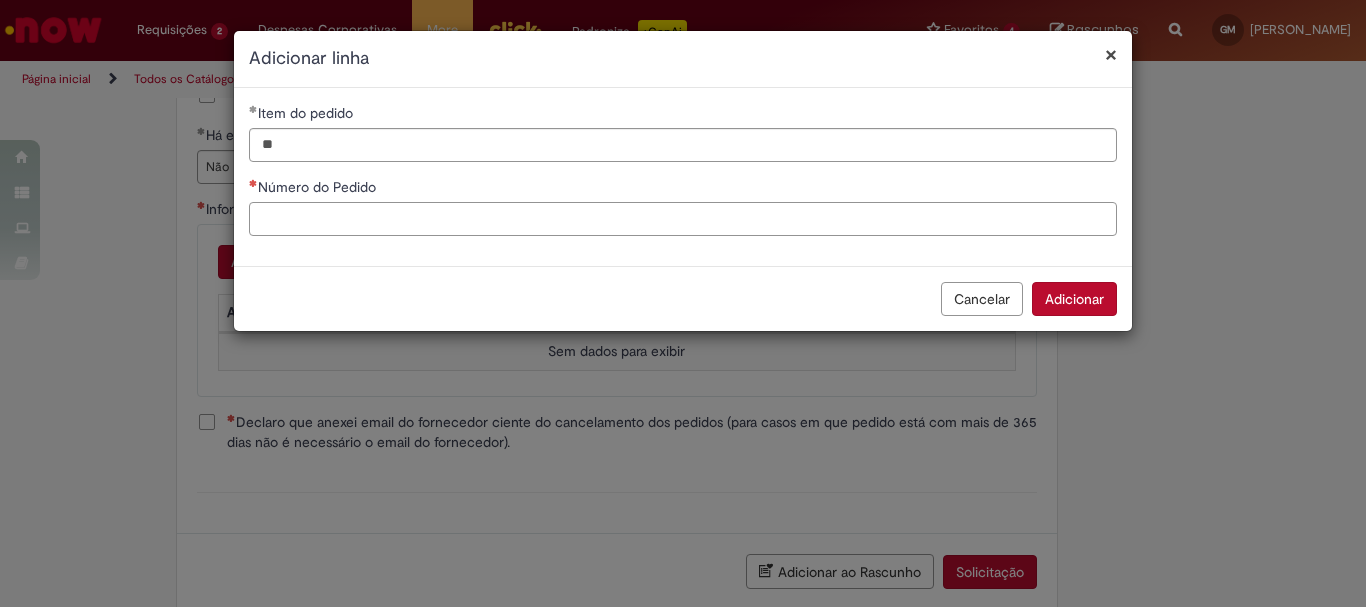 paste on "**********" 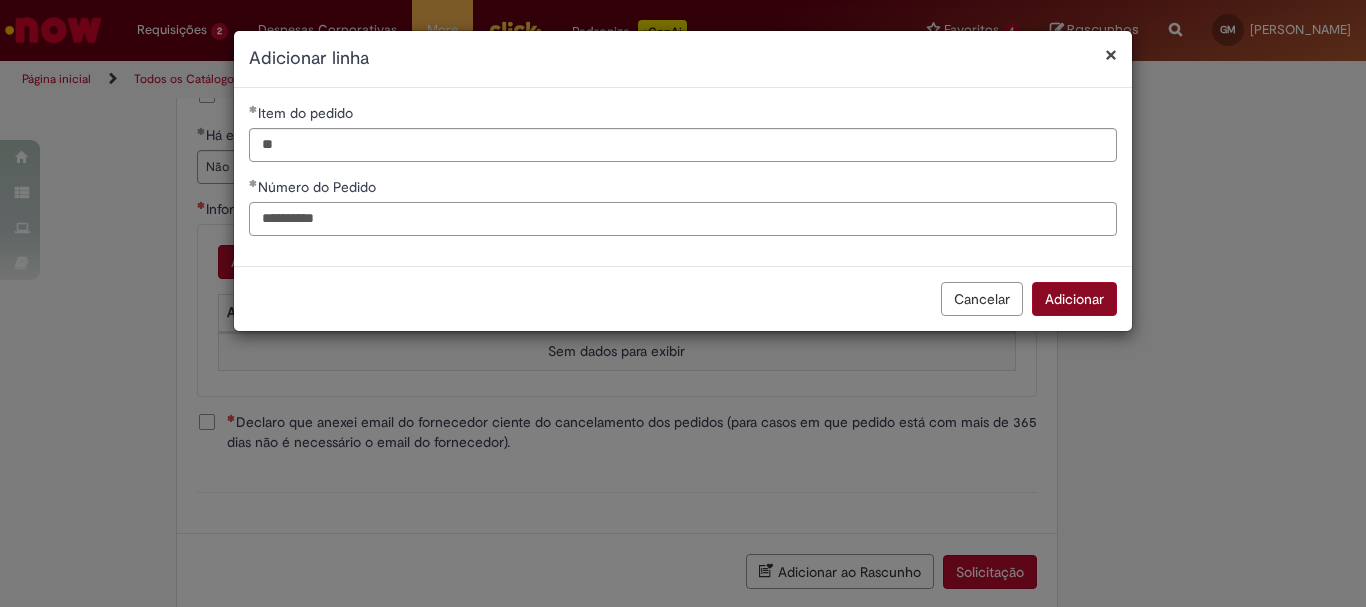 type on "**********" 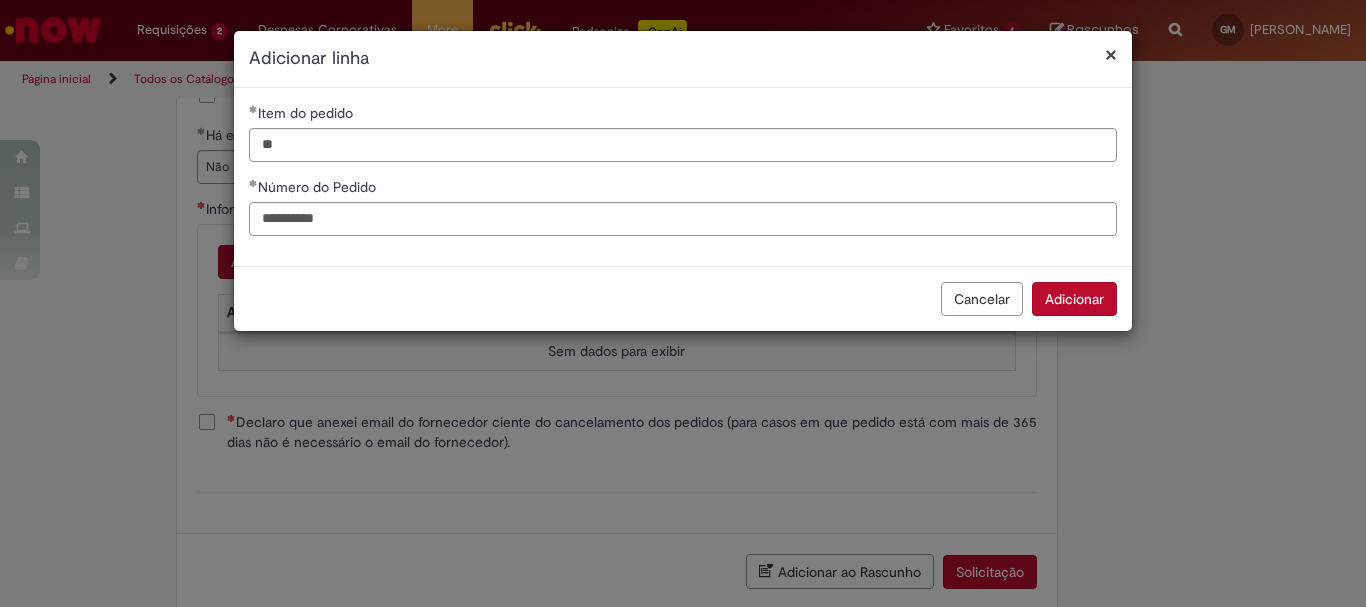 click on "Adicionar" at bounding box center (1074, 299) 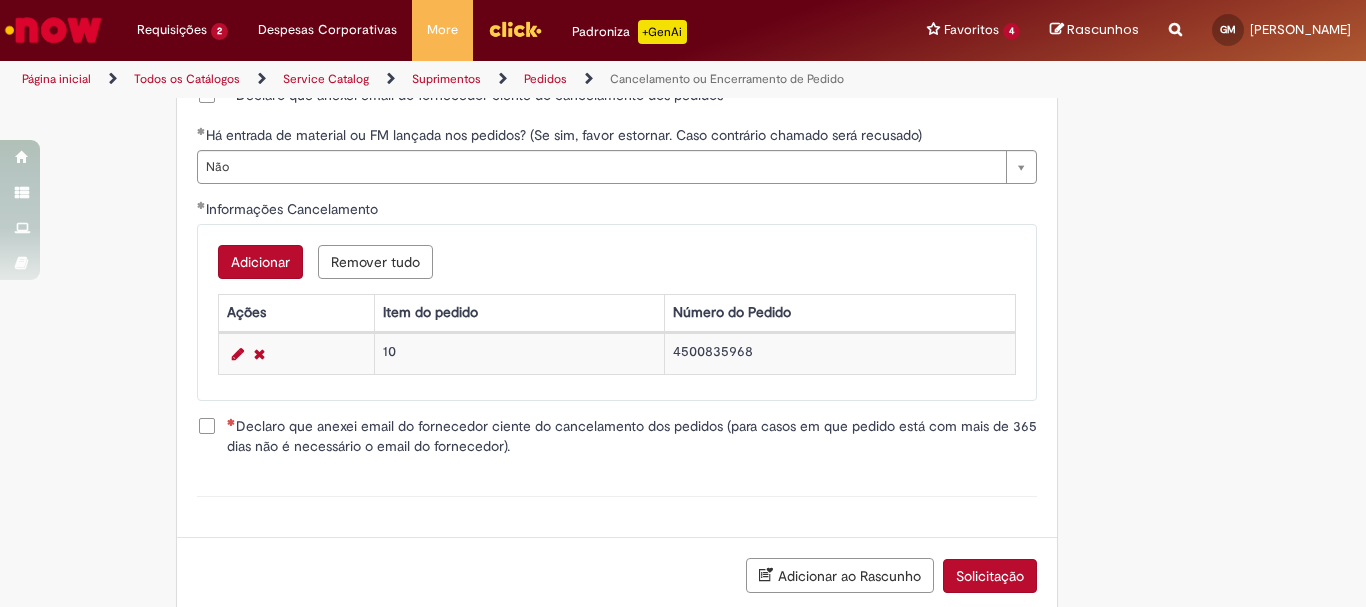 click on "Adicionar" at bounding box center (260, 262) 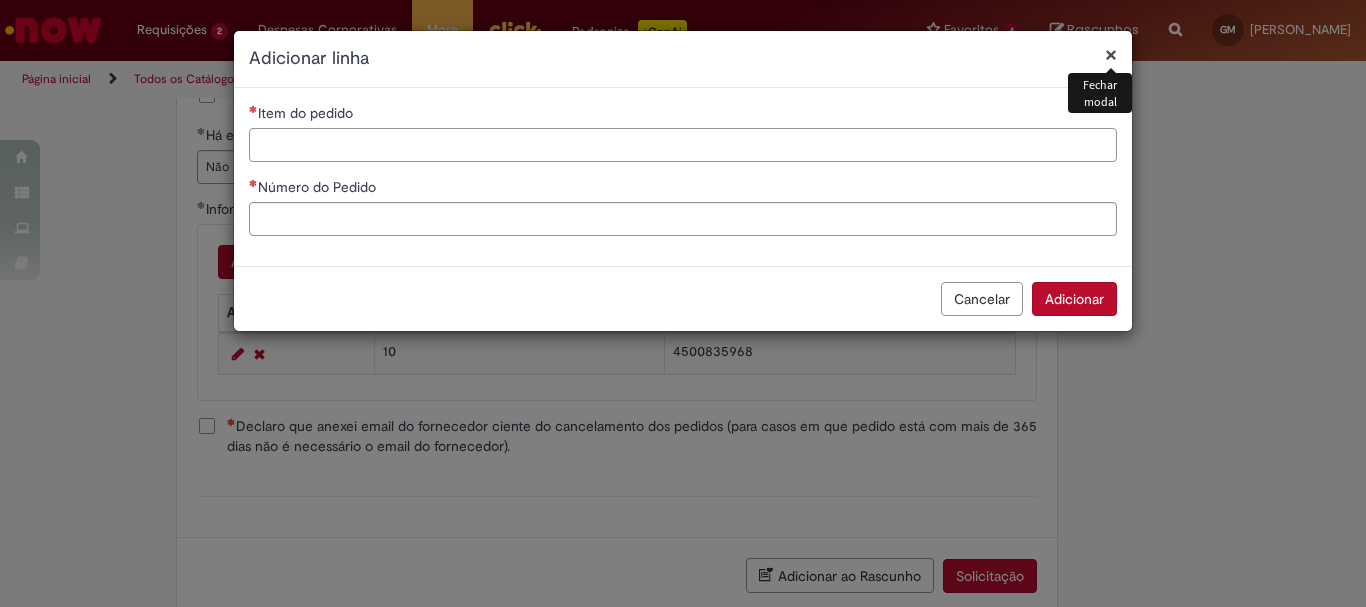 click on "Item do pedido" at bounding box center [683, 145] 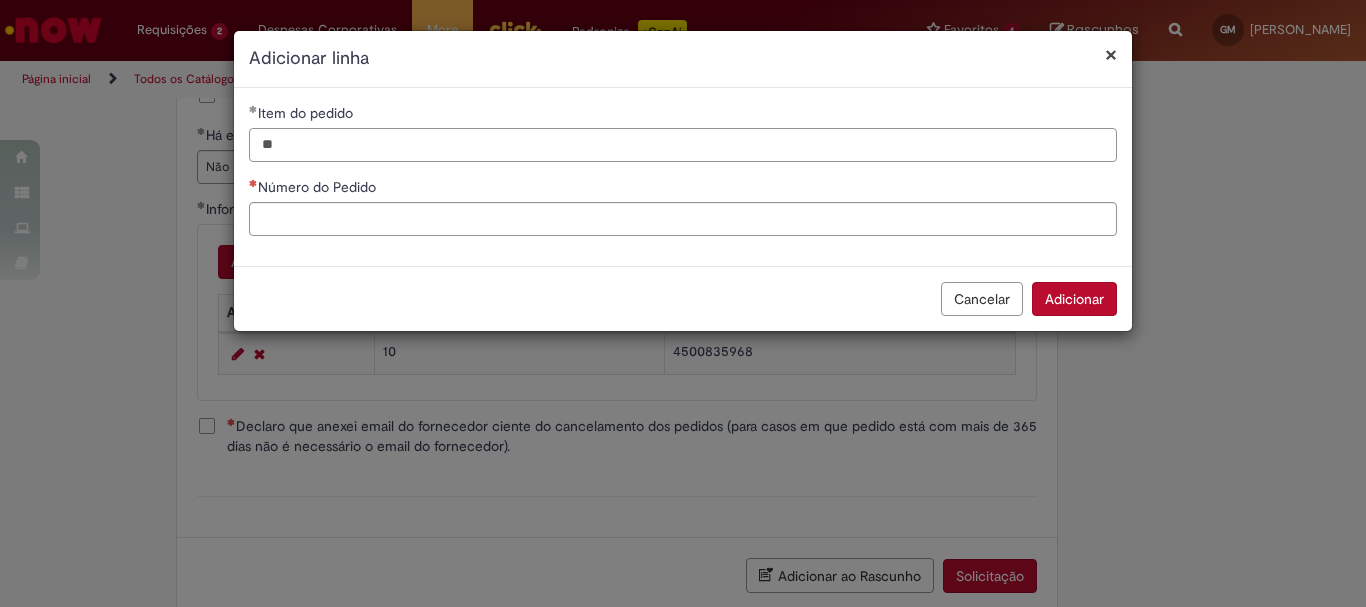 type on "**" 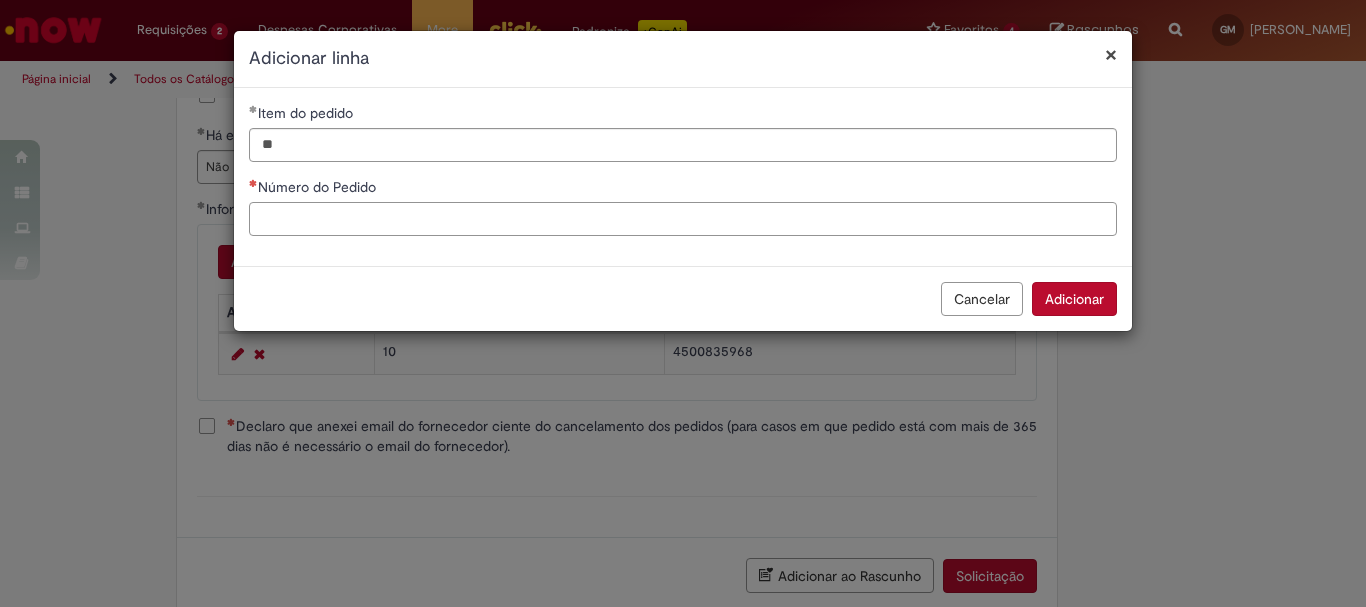 click on "Número do Pedido" at bounding box center (683, 219) 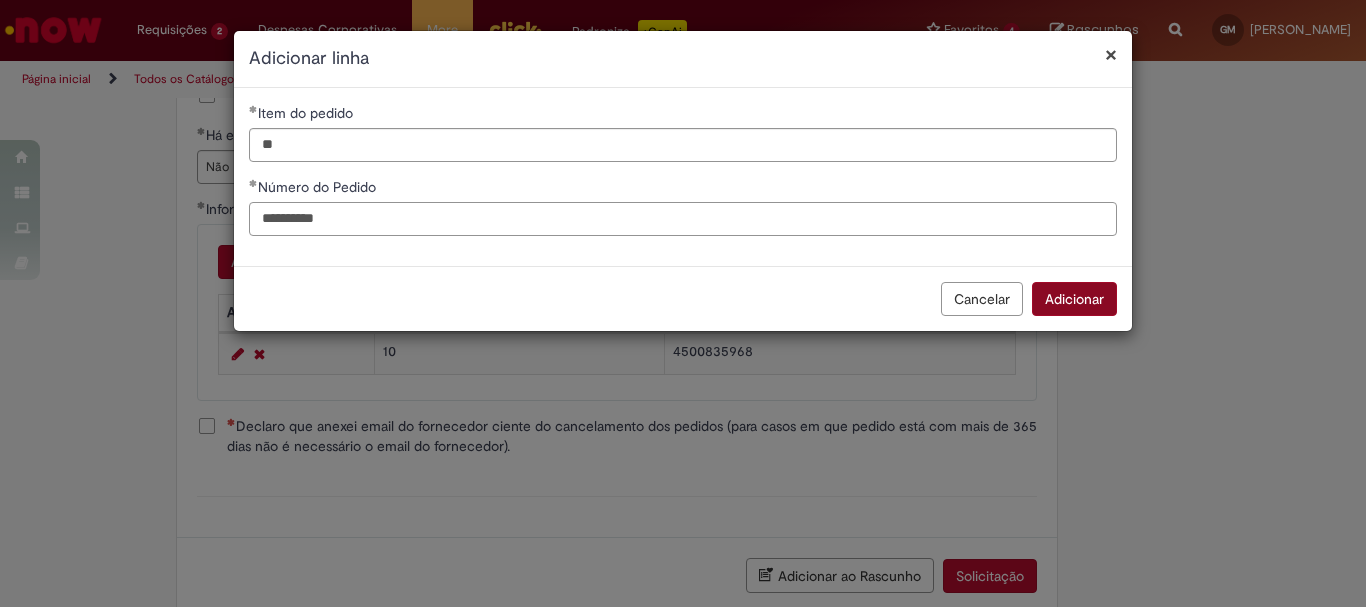 type on "**********" 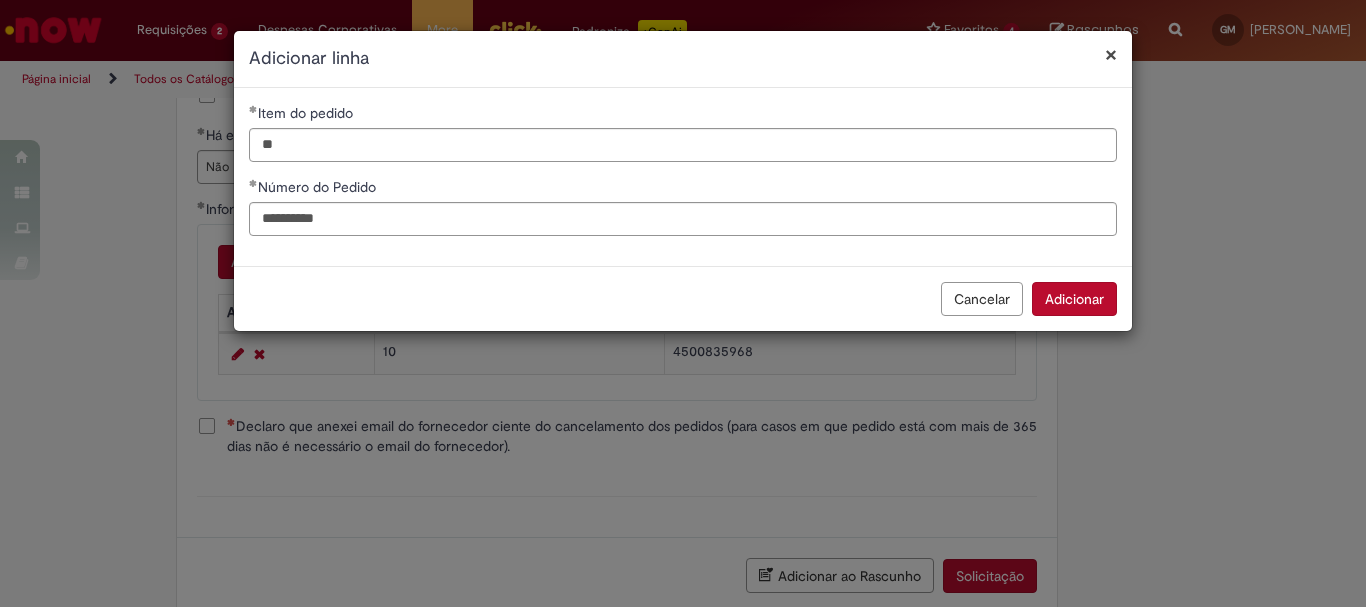 click on "Adicionar" at bounding box center (1074, 299) 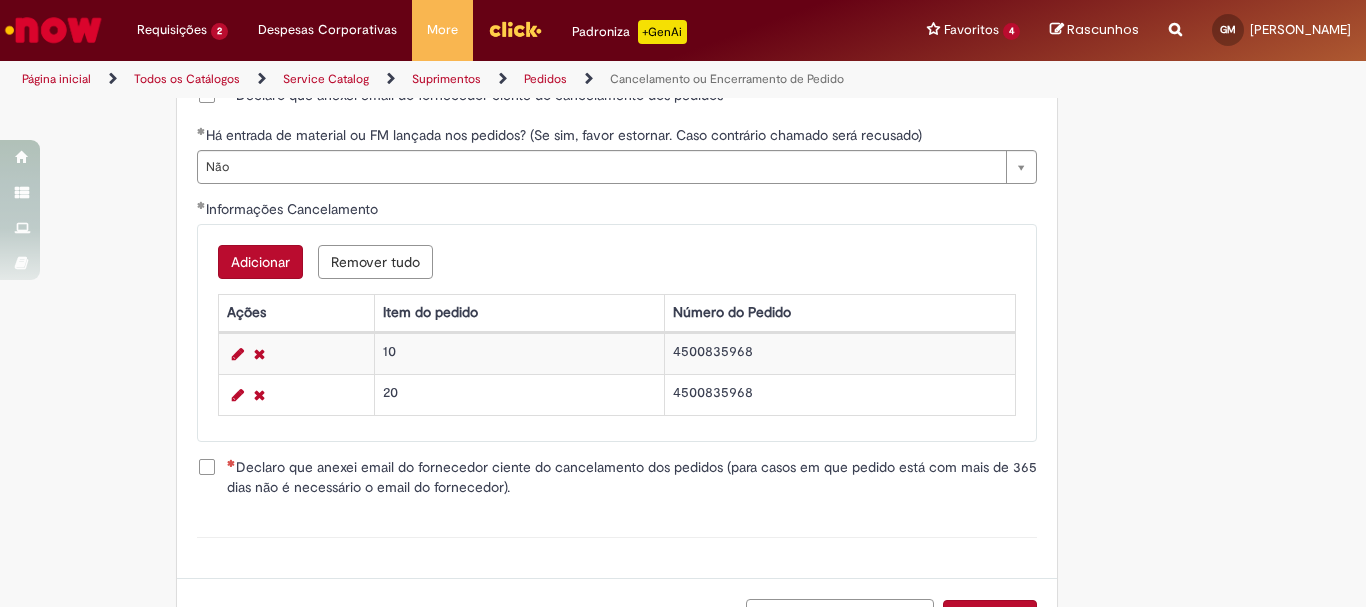 click on "Declaro que anexei email do fornecedor ciente do cancelamento dos pedidos (para casos em que pedido está com mais de 365 dias não é necessário o email do fornecedor)." at bounding box center (632, 477) 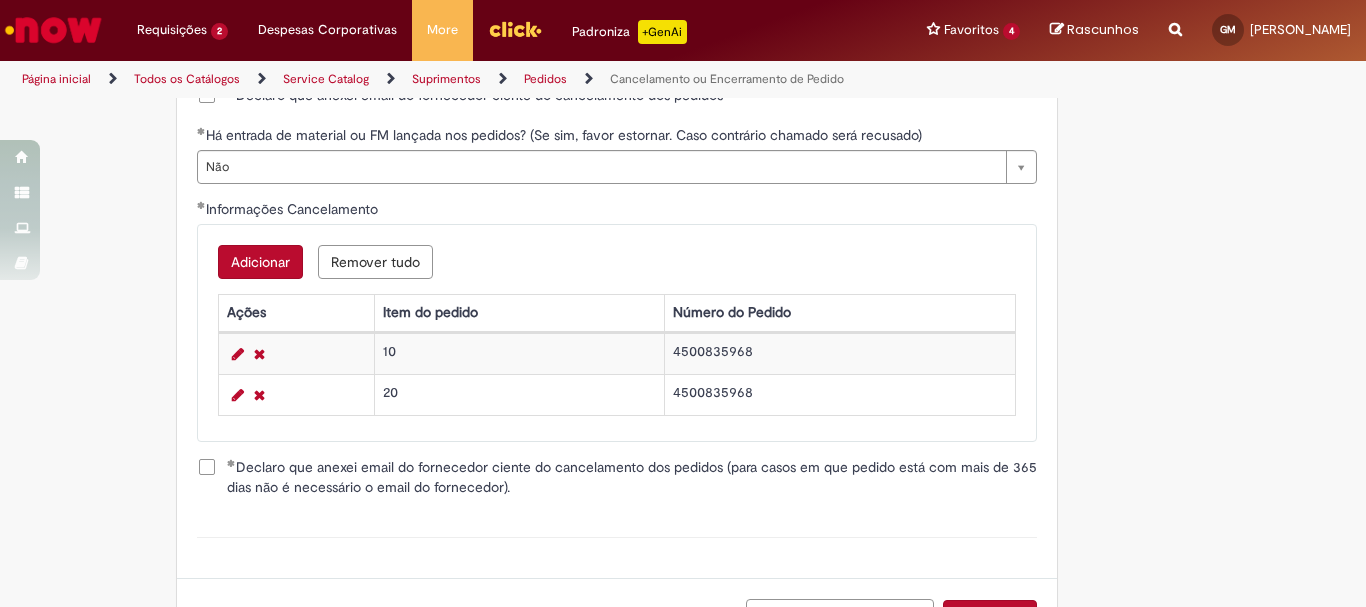 scroll, scrollTop: 1158, scrollLeft: 0, axis: vertical 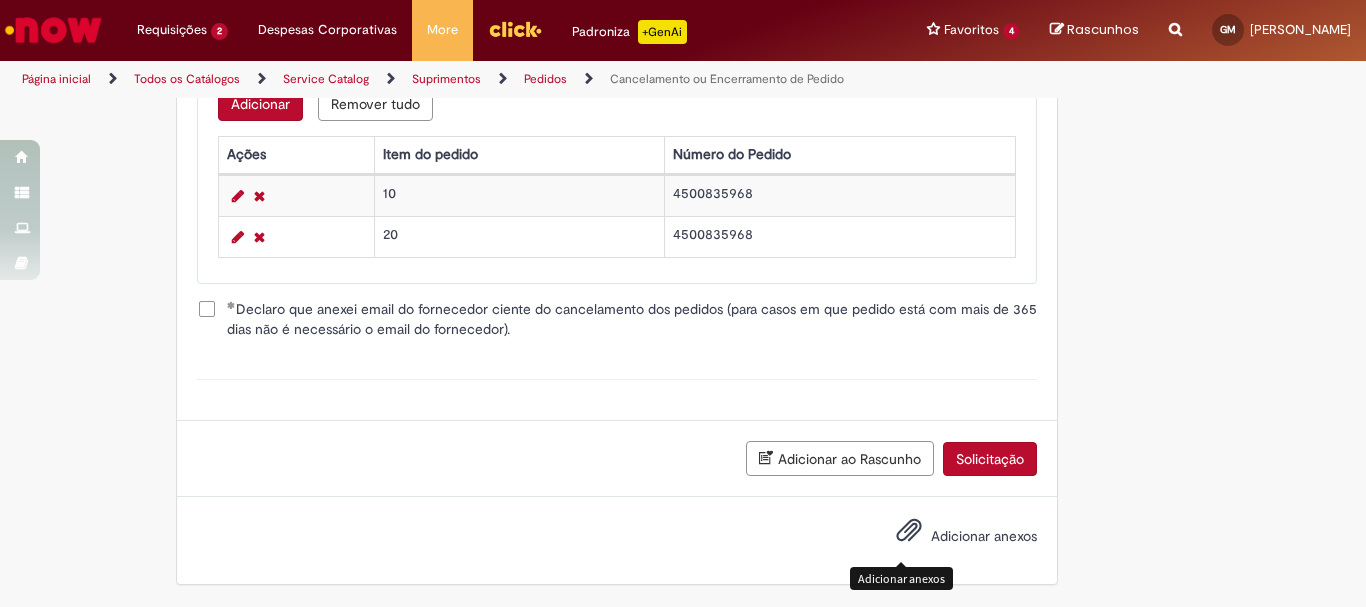 click at bounding box center [909, 531] 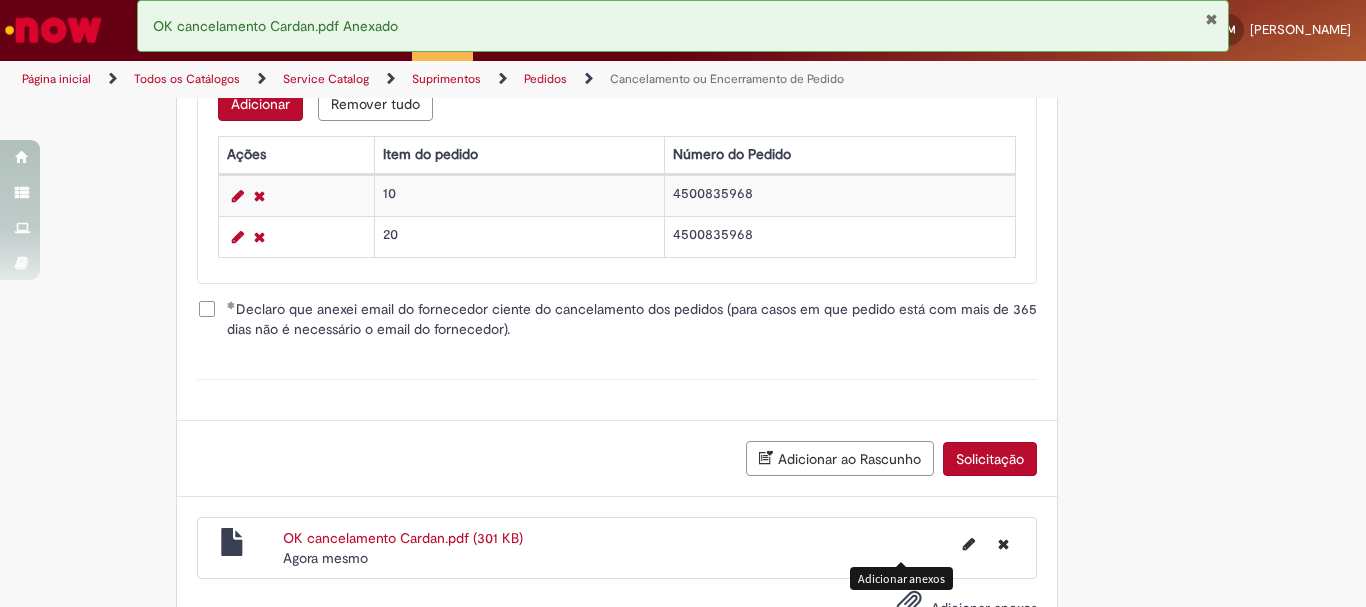 scroll, scrollTop: 1230, scrollLeft: 0, axis: vertical 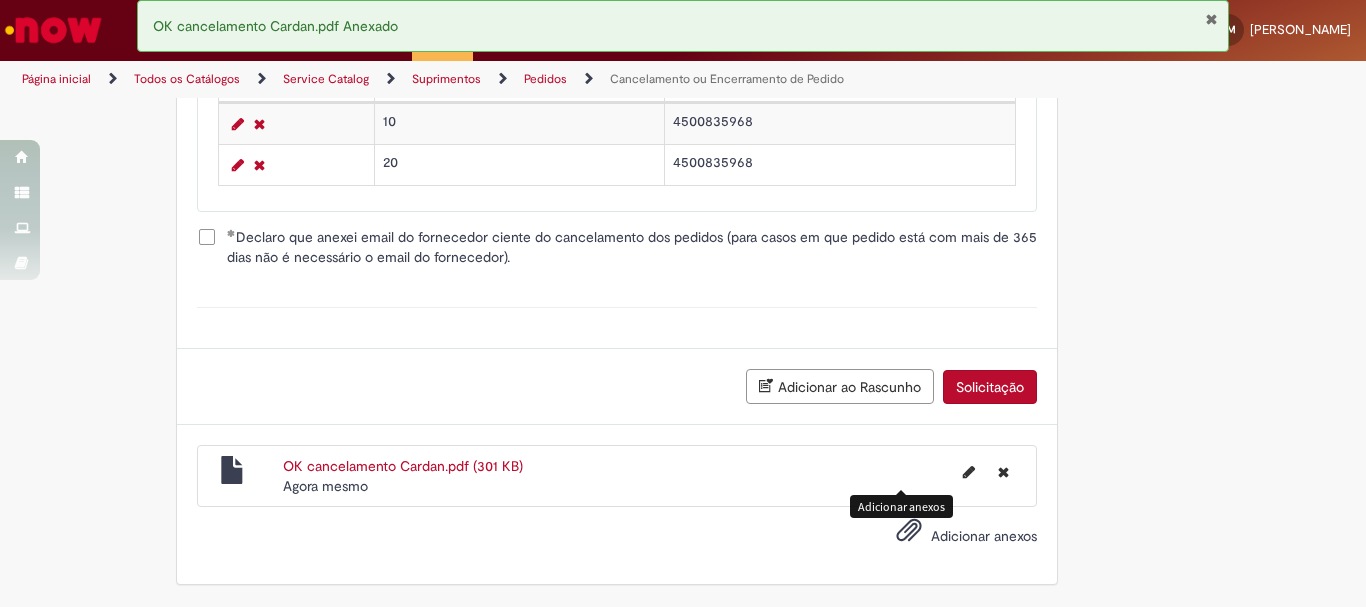 click on "Solicitação" at bounding box center (990, 387) 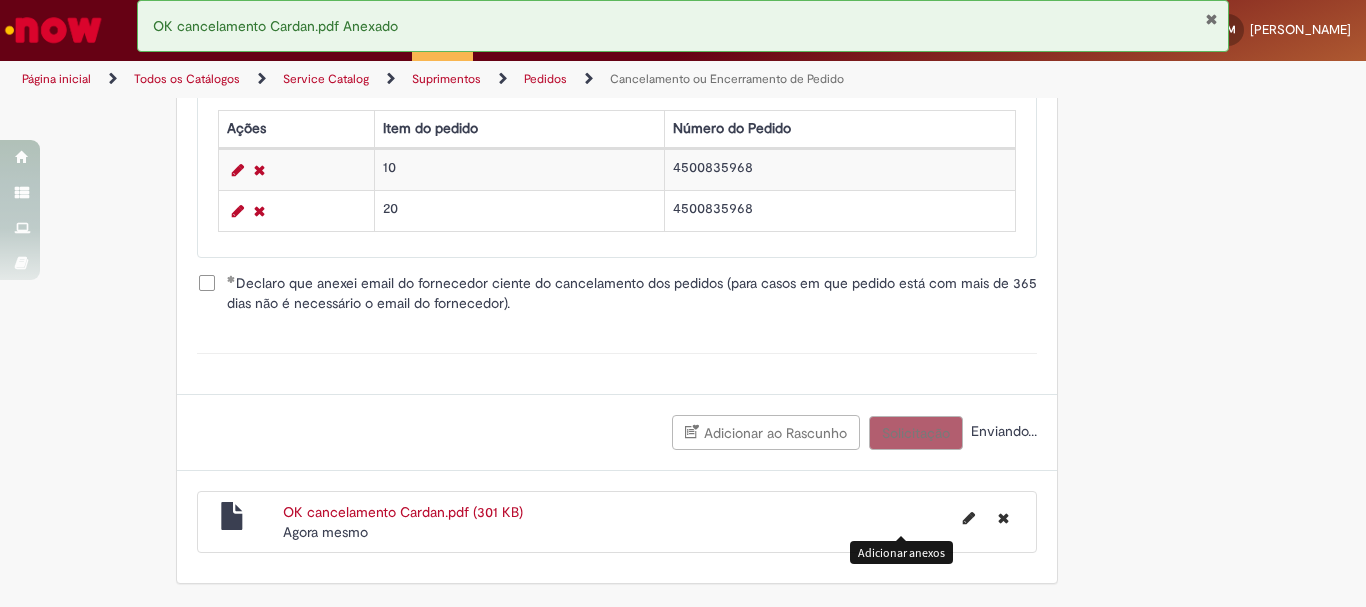 scroll, scrollTop: 1184, scrollLeft: 0, axis: vertical 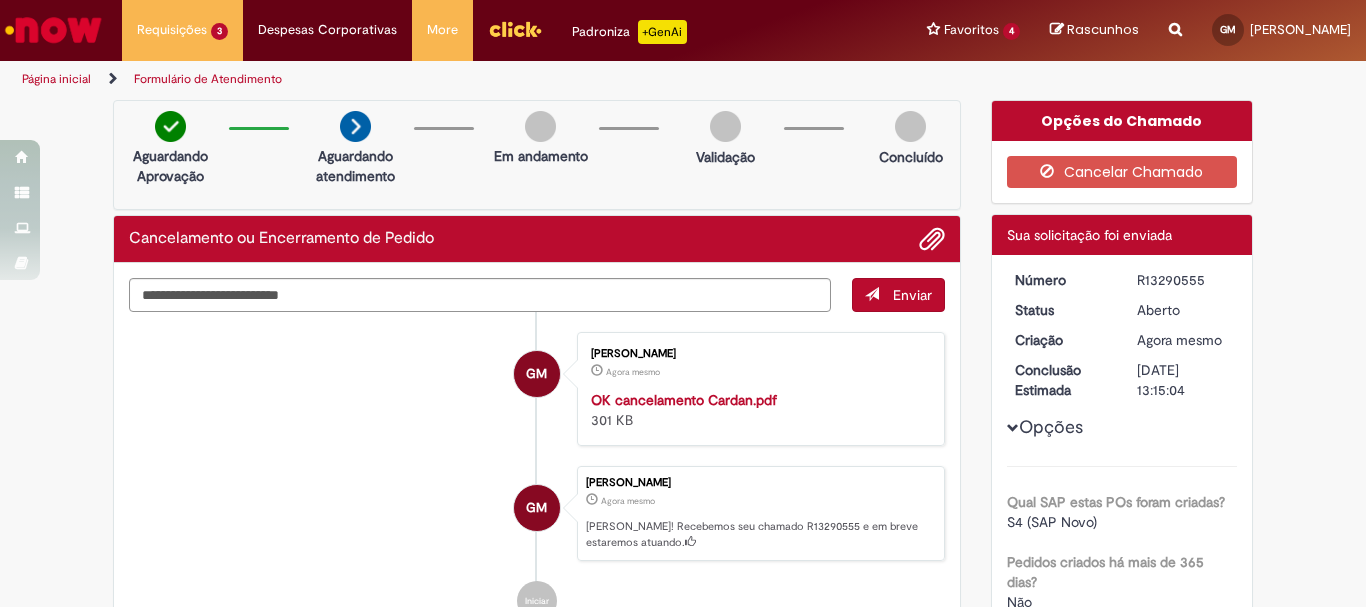 drag, startPoint x: 1130, startPoint y: 279, endPoint x: 1199, endPoint y: 281, distance: 69.02898 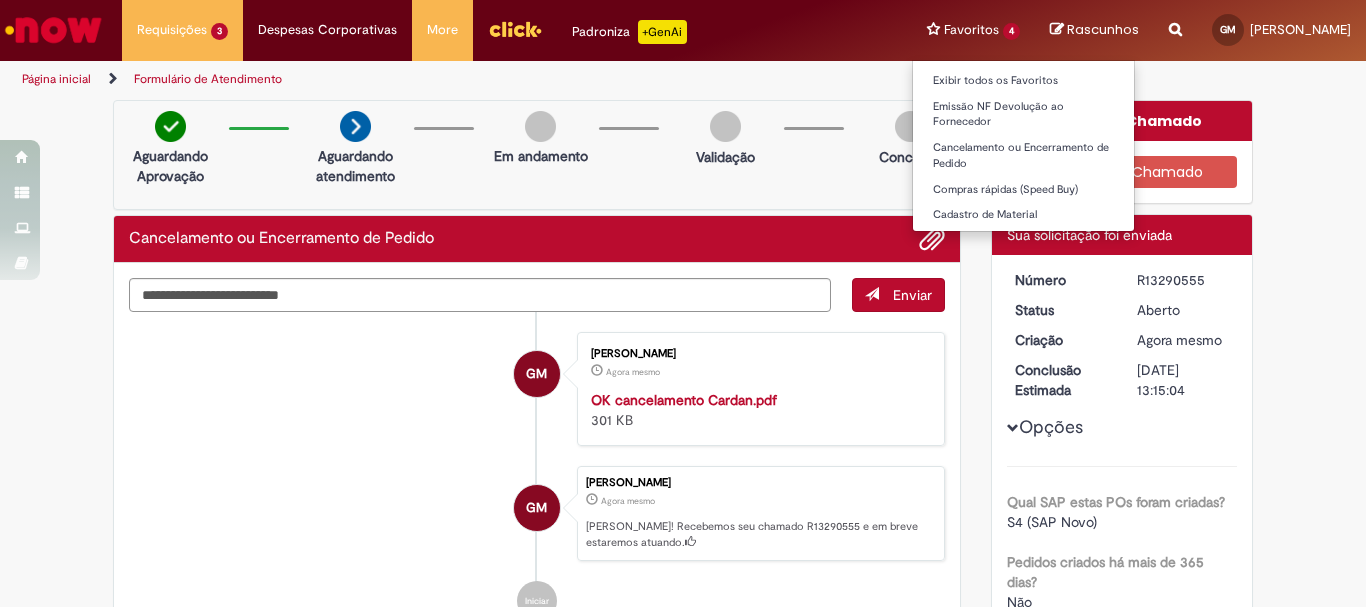 copy on "R13290555" 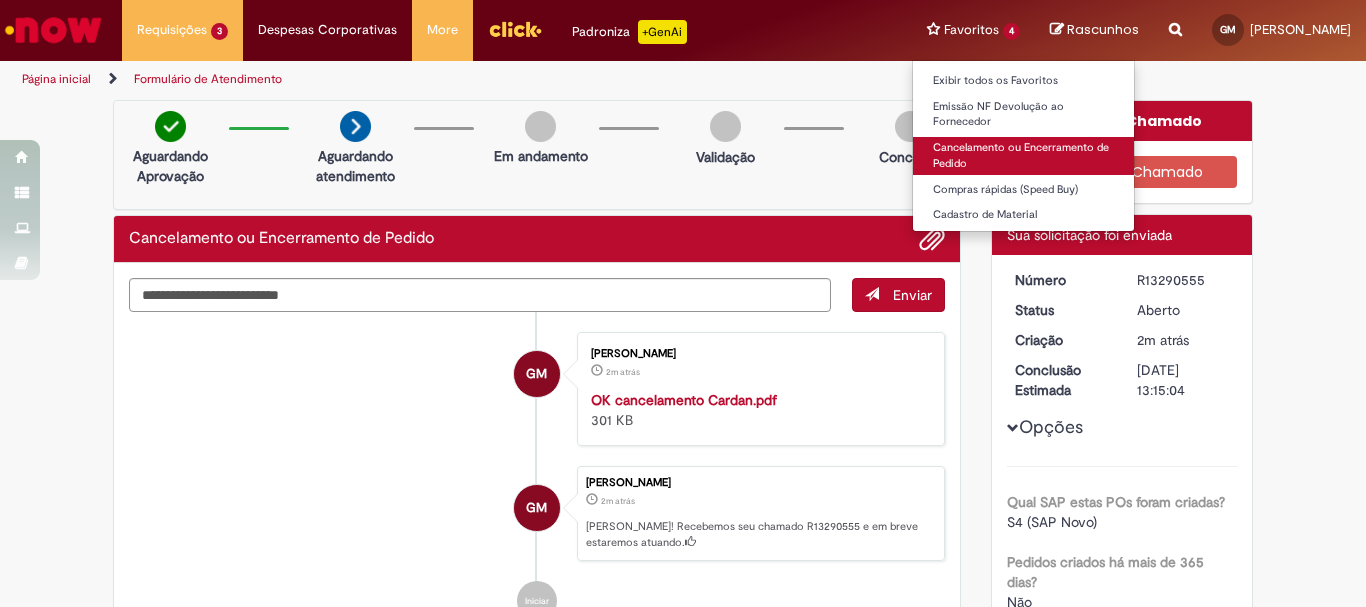 click on "Cancelamento ou Encerramento de Pedido" at bounding box center [1023, 155] 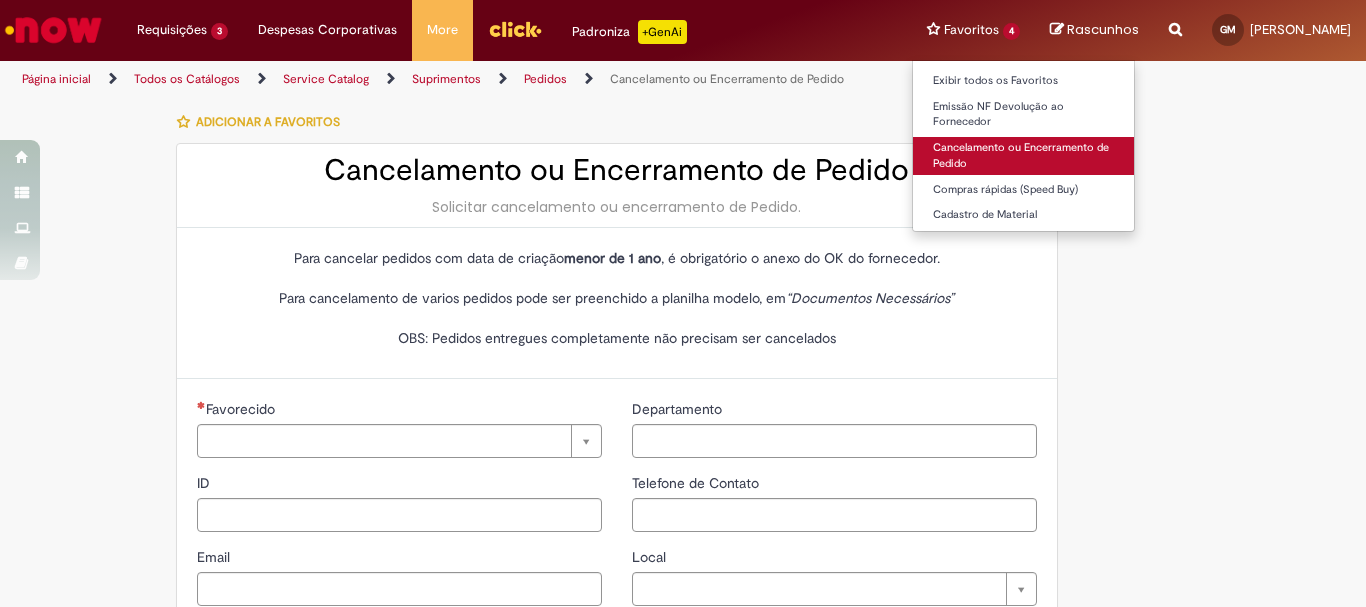 type on "********" 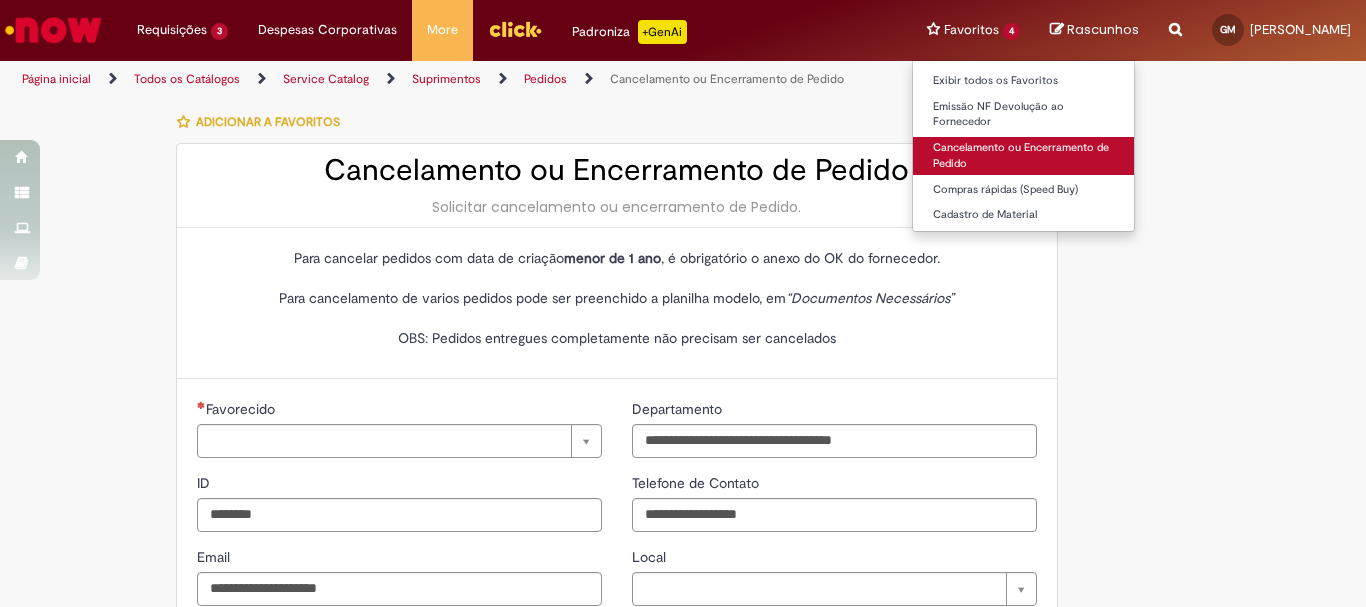 type on "**********" 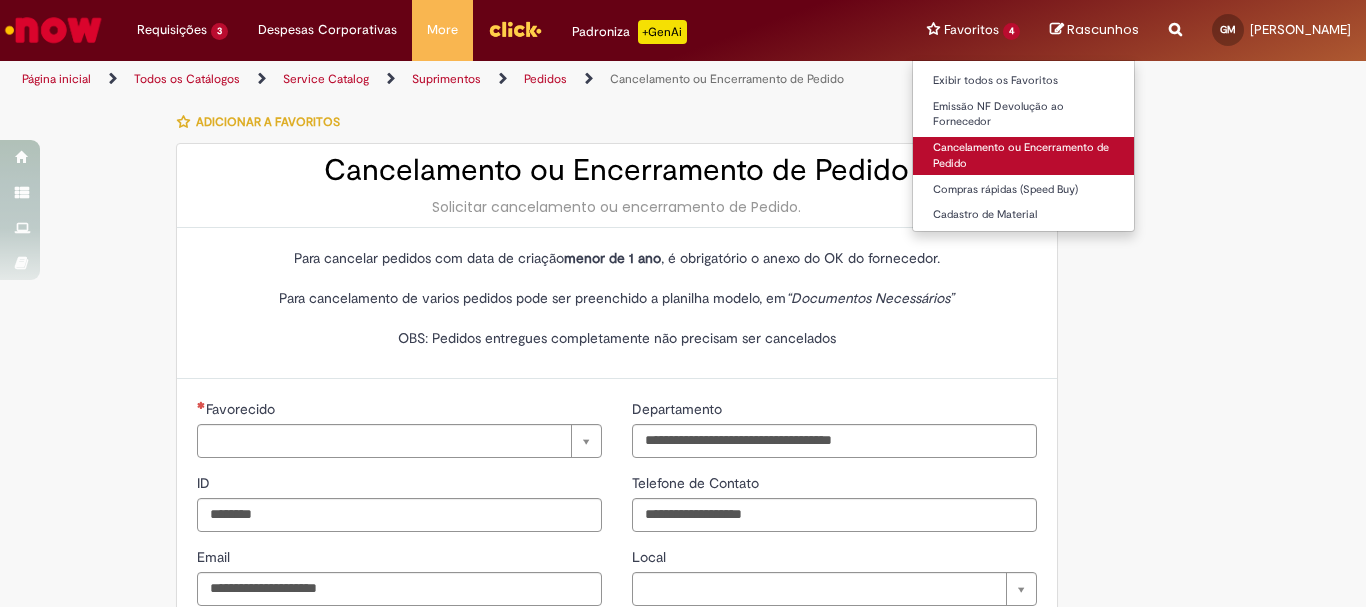 type on "**********" 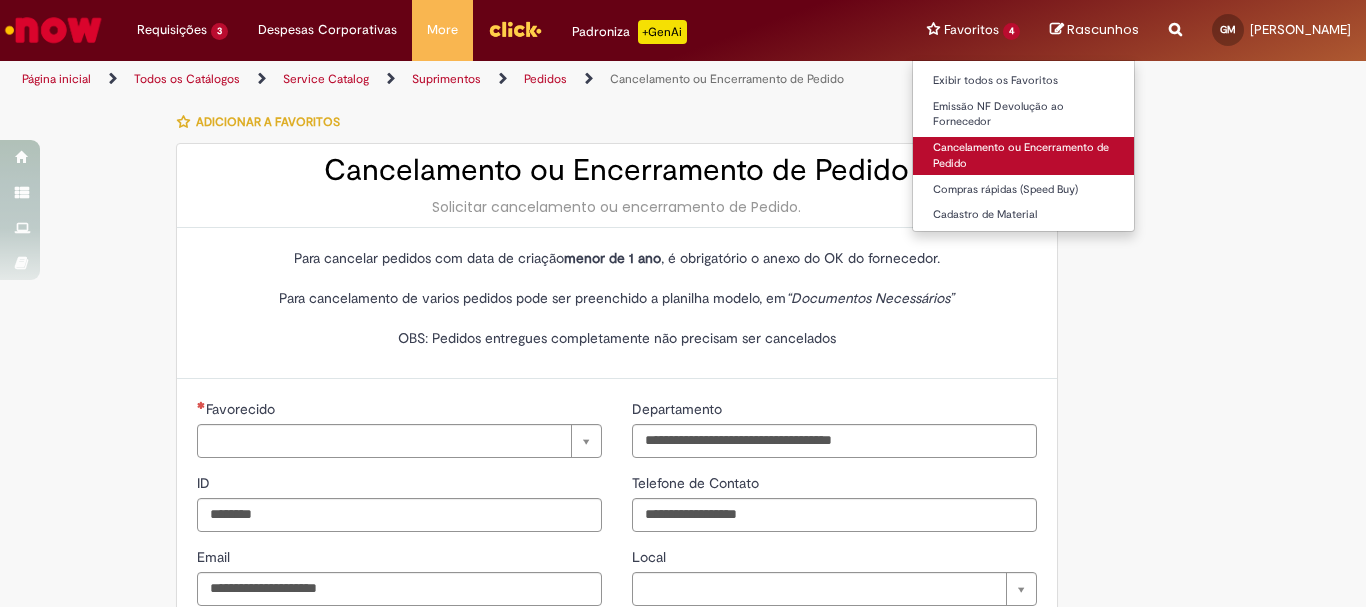type on "**********" 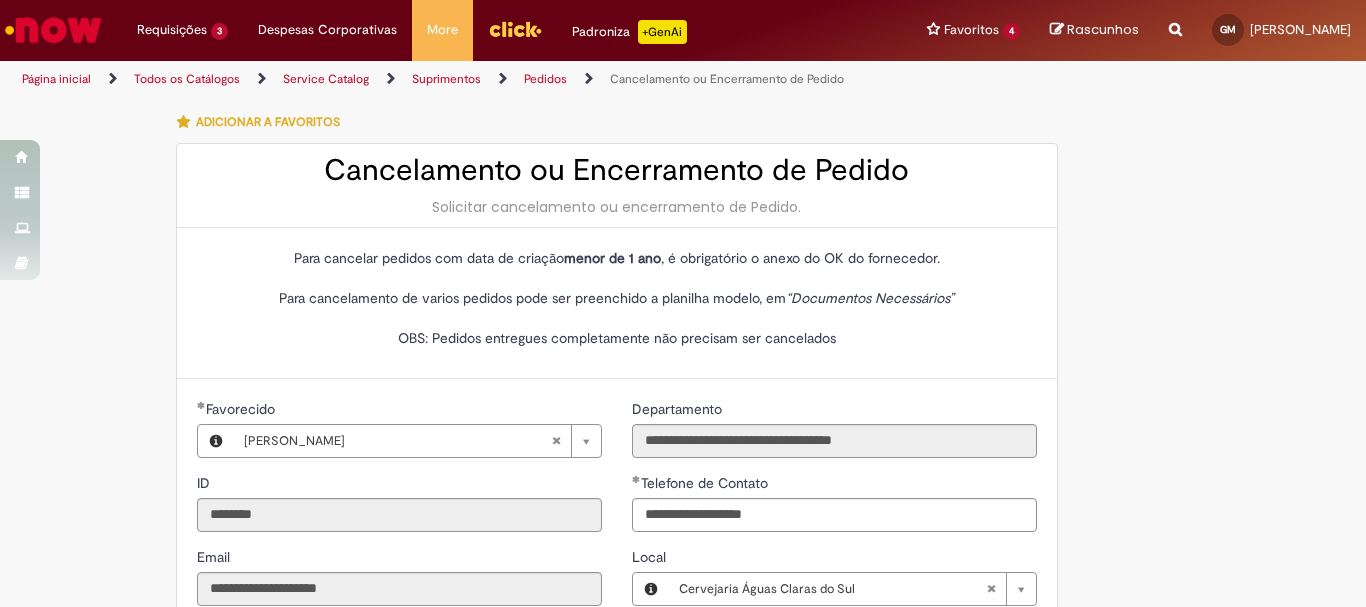scroll, scrollTop: 400, scrollLeft: 0, axis: vertical 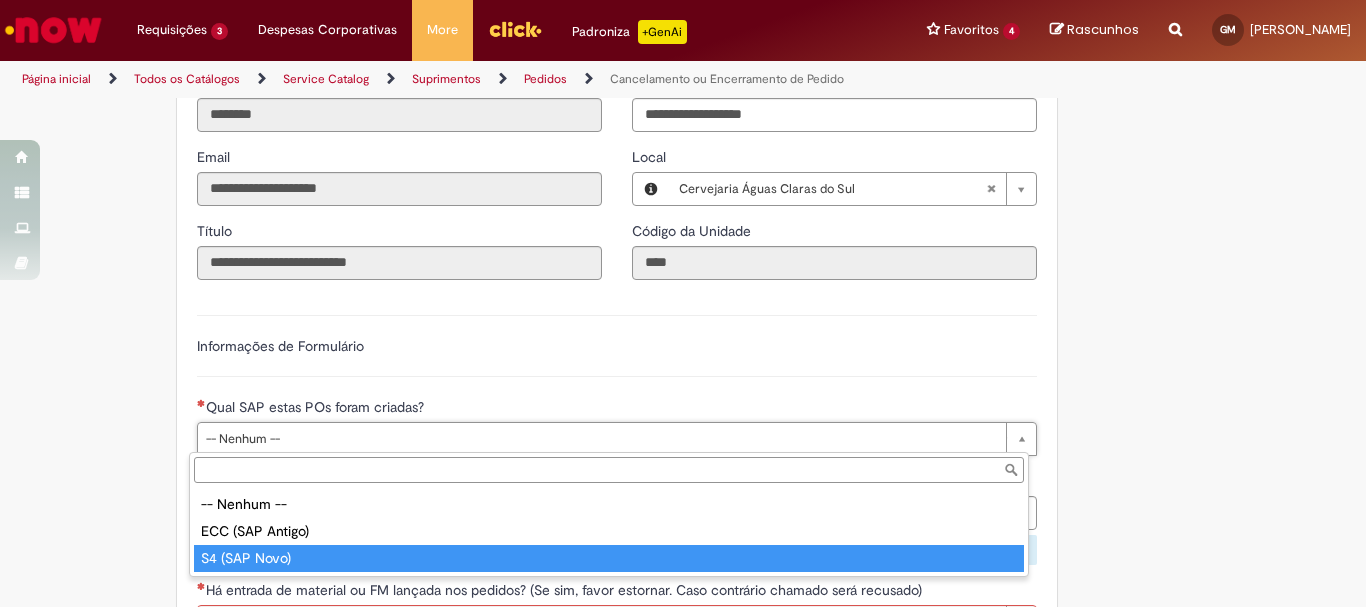 type on "**********" 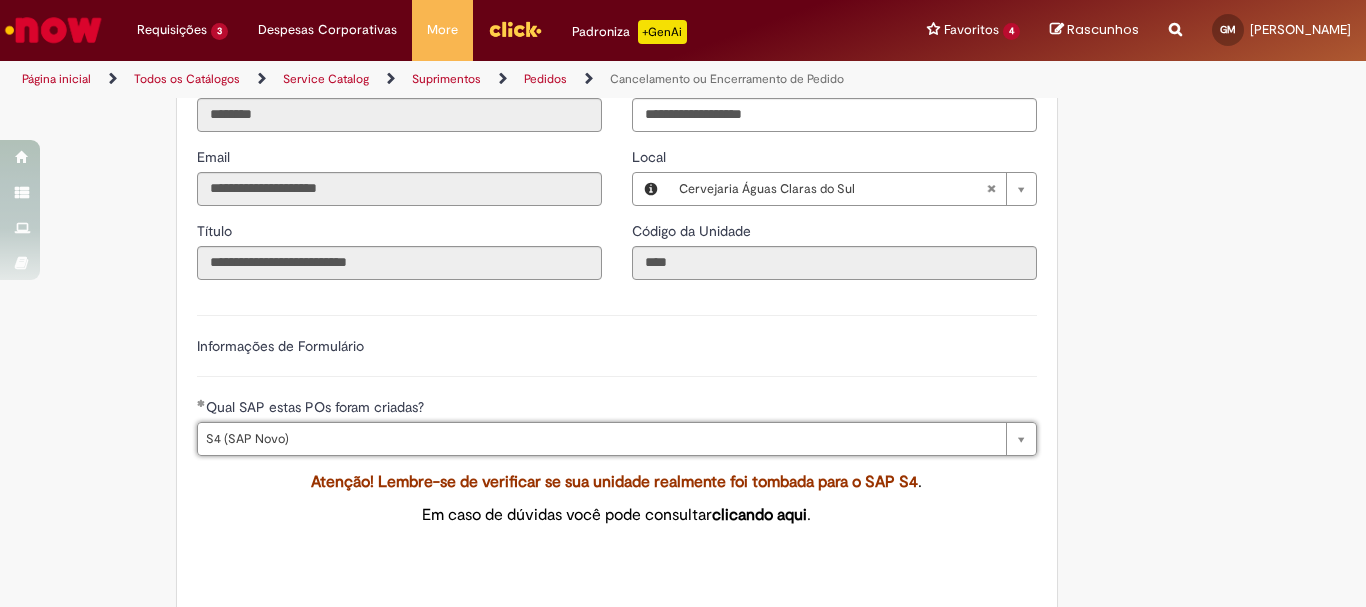 scroll, scrollTop: 600, scrollLeft: 0, axis: vertical 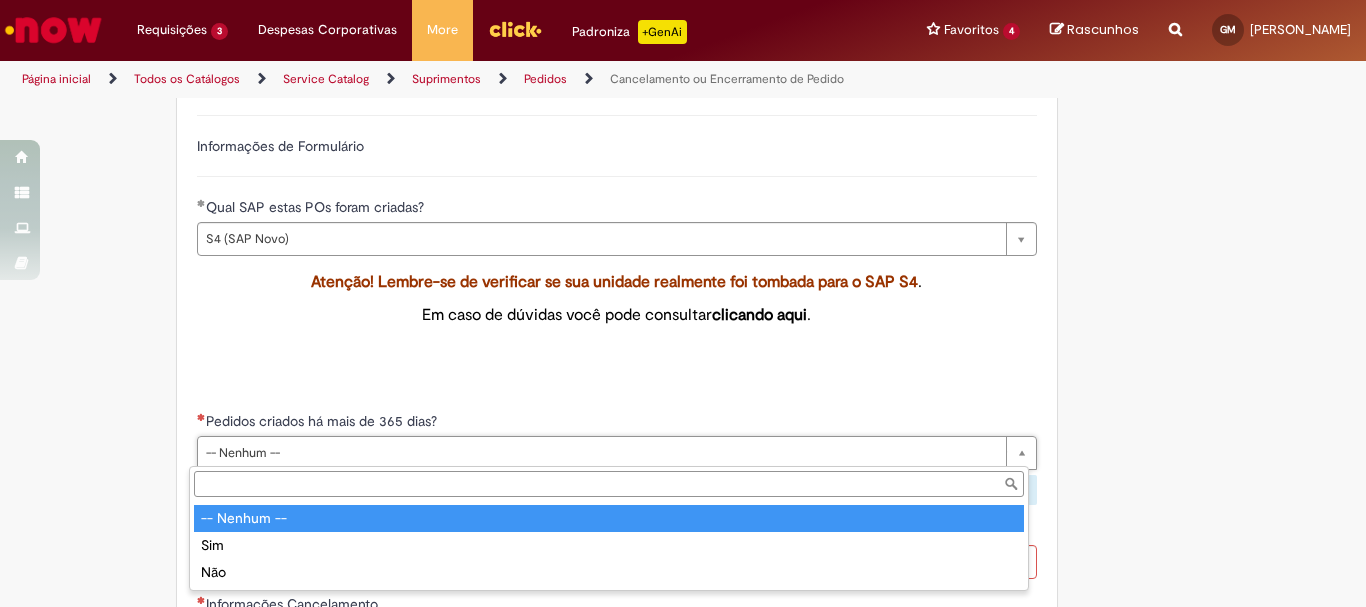 drag, startPoint x: 272, startPoint y: 437, endPoint x: 265, endPoint y: 449, distance: 13.892444 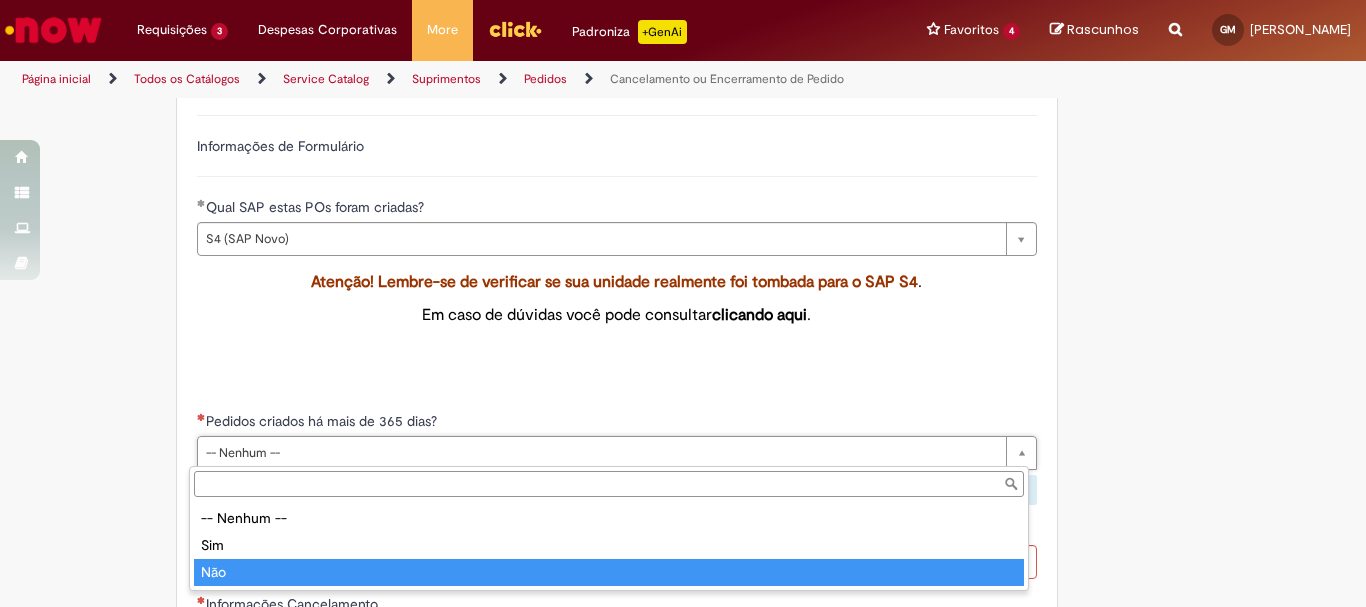 type on "***" 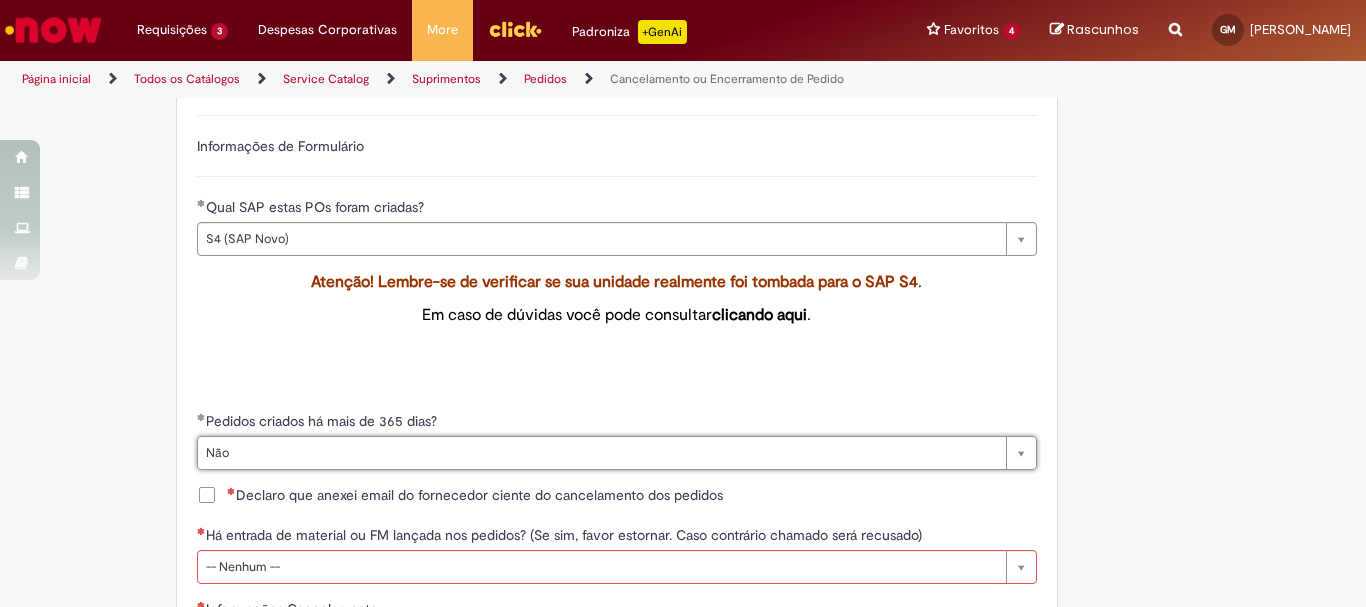 scroll, scrollTop: 800, scrollLeft: 0, axis: vertical 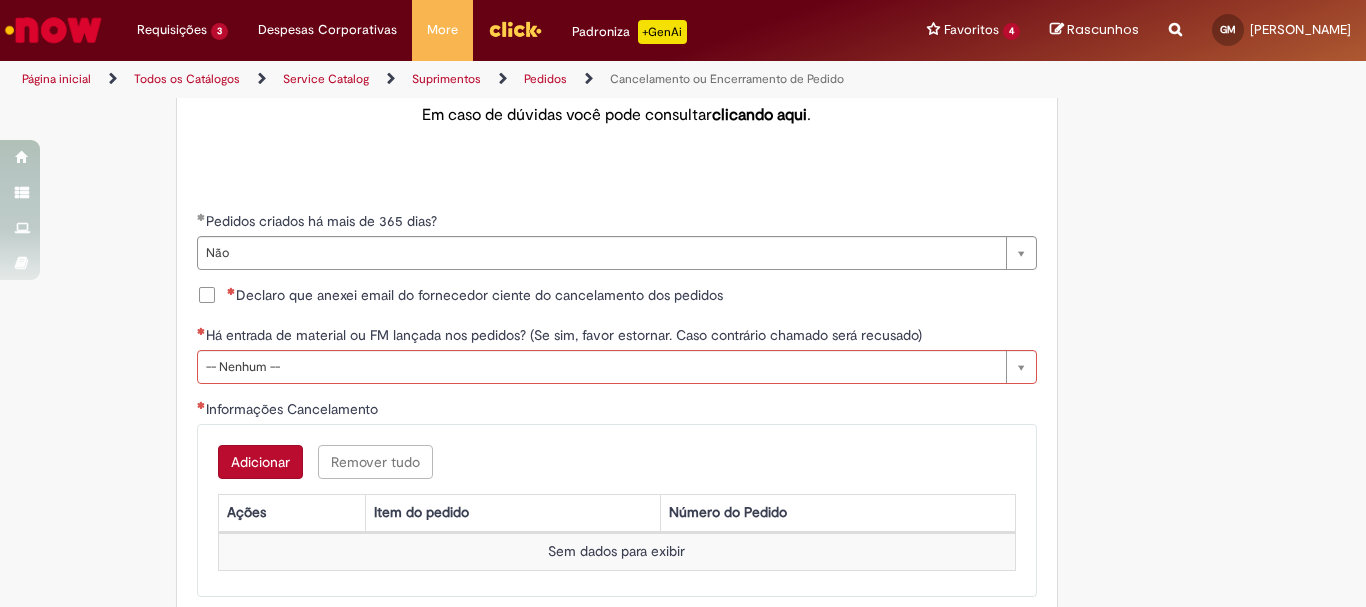 click on "Declaro que anexei email do fornecedor ciente do cancelamento dos pedidos" at bounding box center [475, 295] 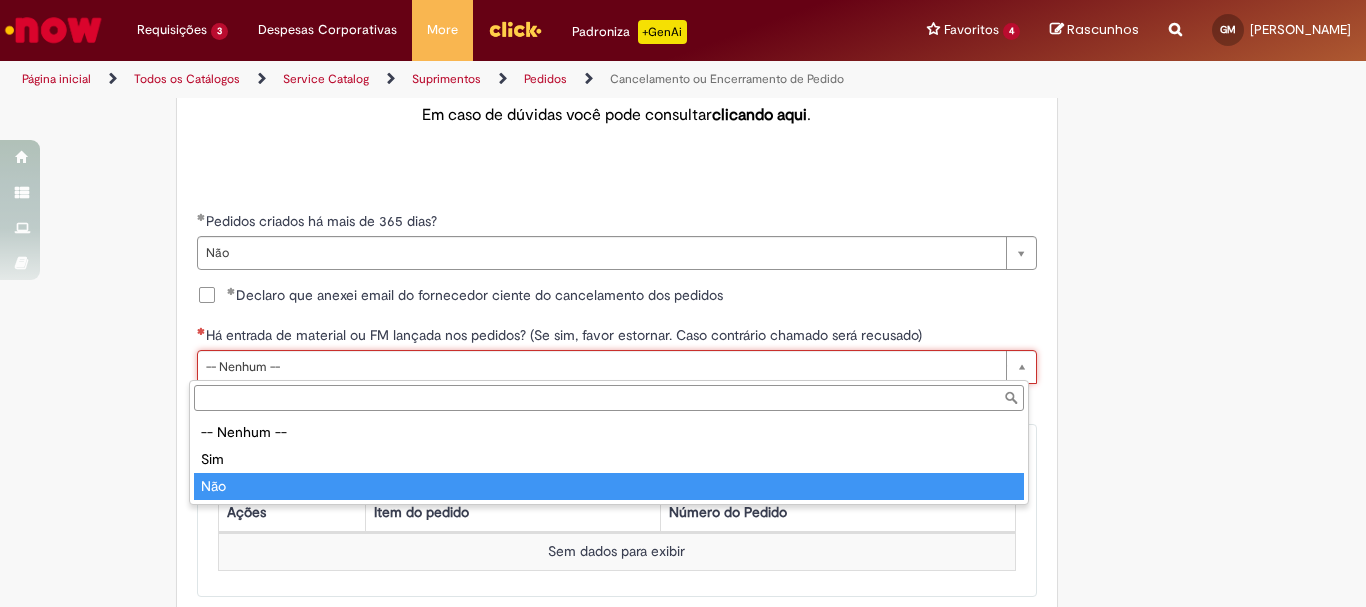 type on "***" 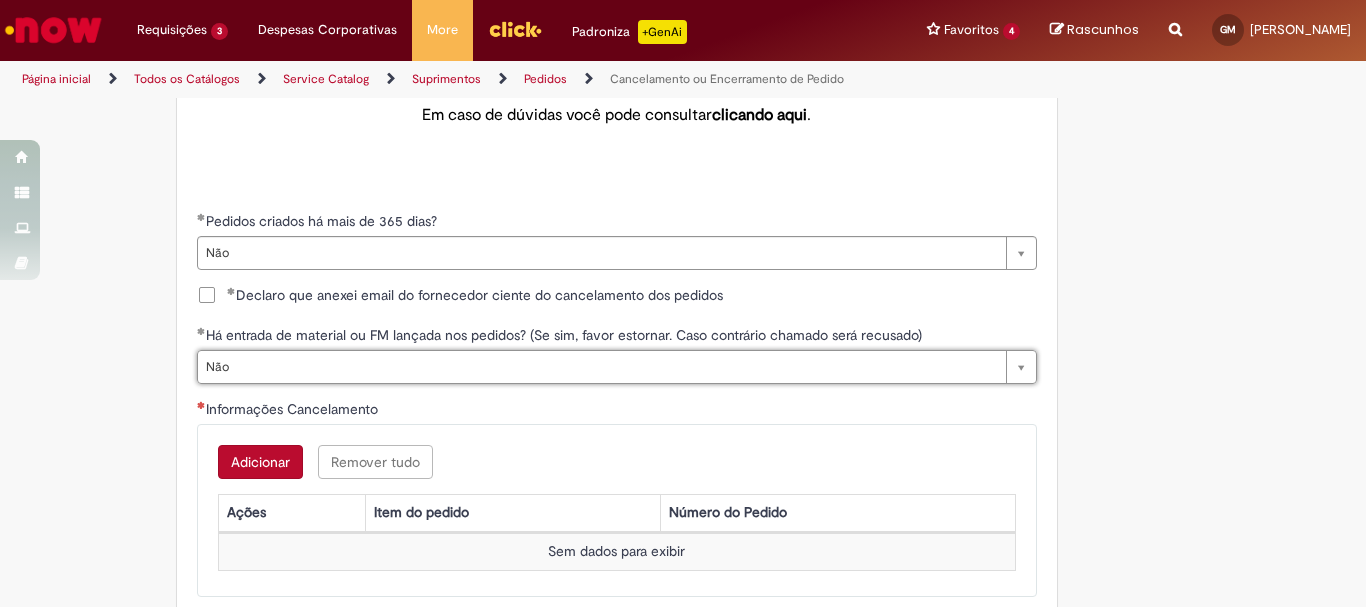 scroll, scrollTop: 0, scrollLeft: 24, axis: horizontal 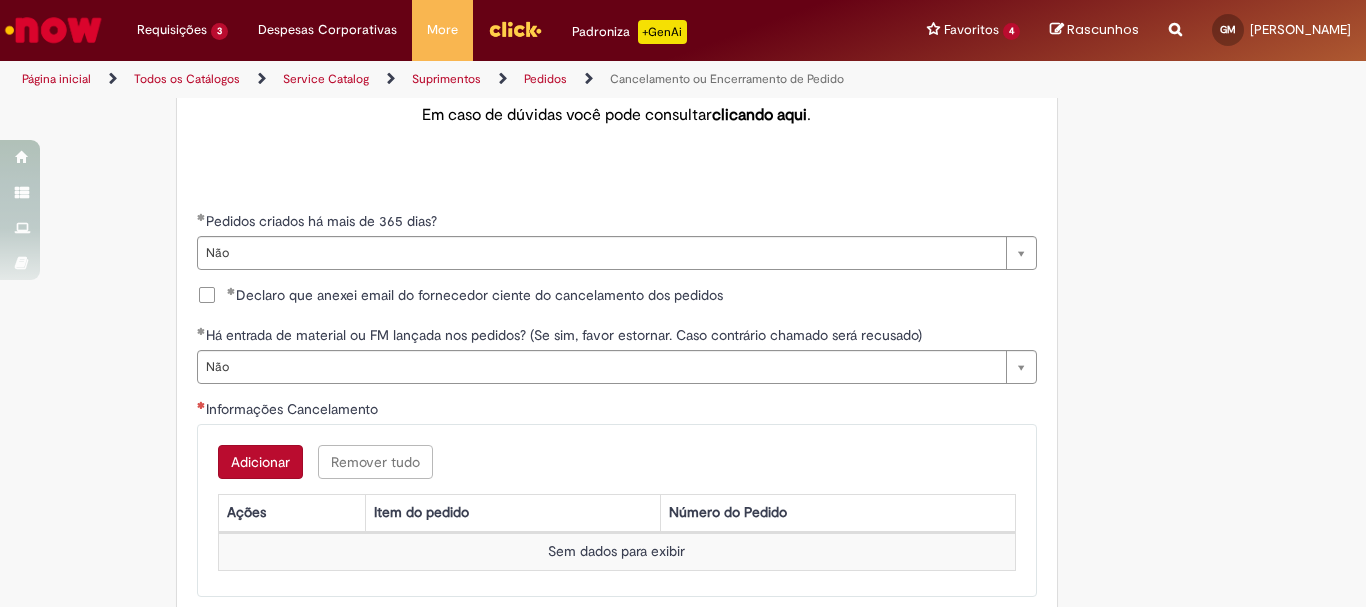 click on "Adicionar" at bounding box center [260, 462] 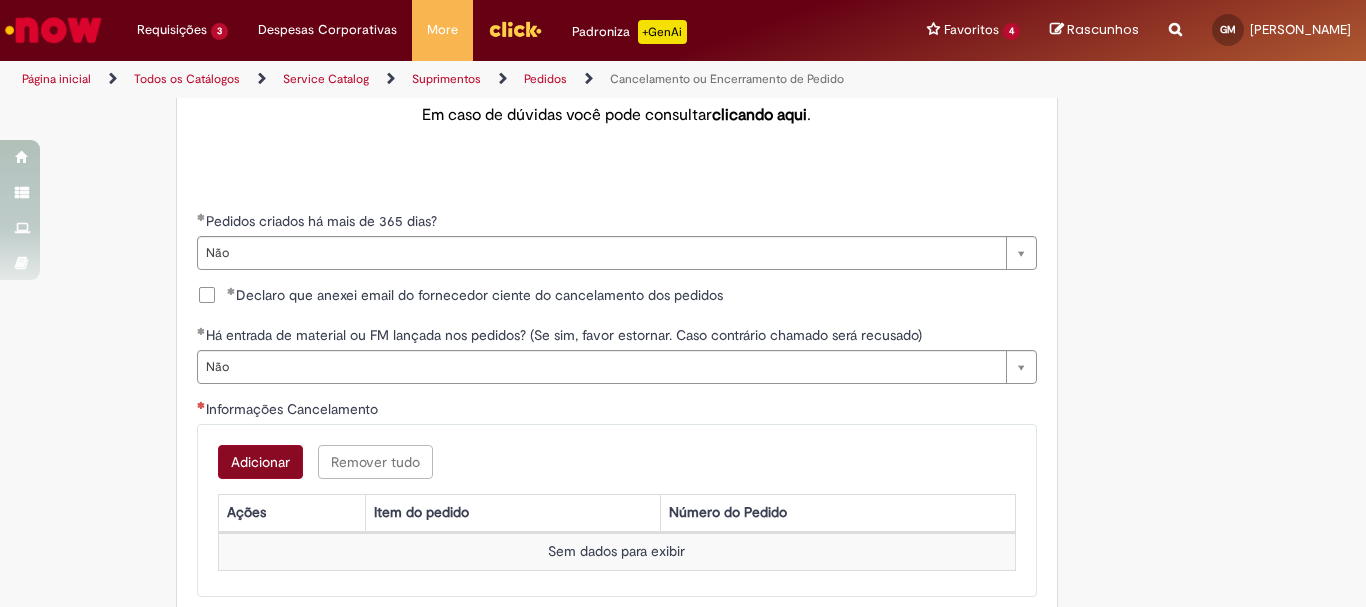 scroll, scrollTop: 0, scrollLeft: 0, axis: both 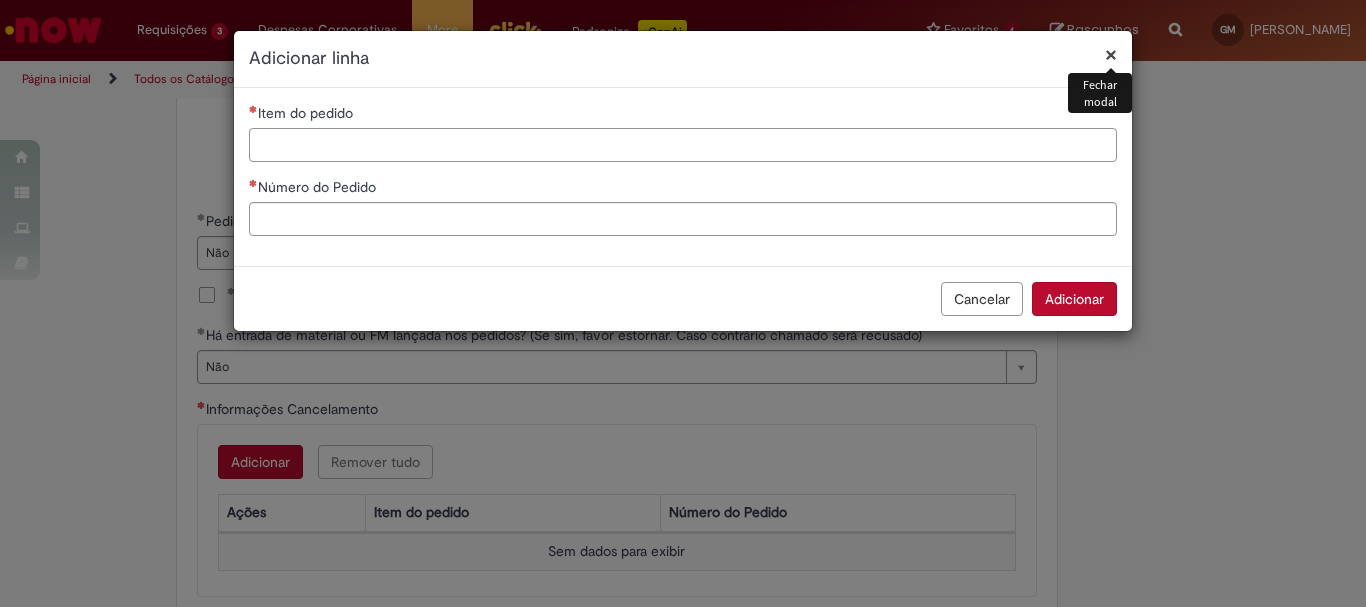click on "Item do pedido" at bounding box center [683, 145] 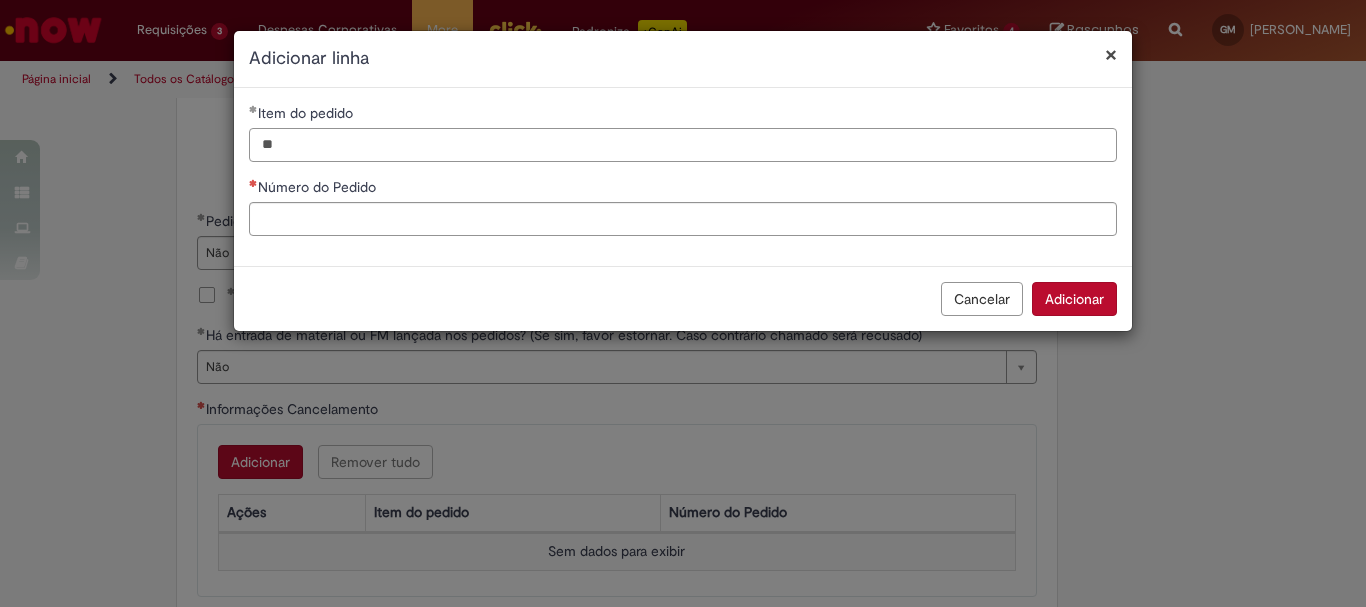 type on "**" 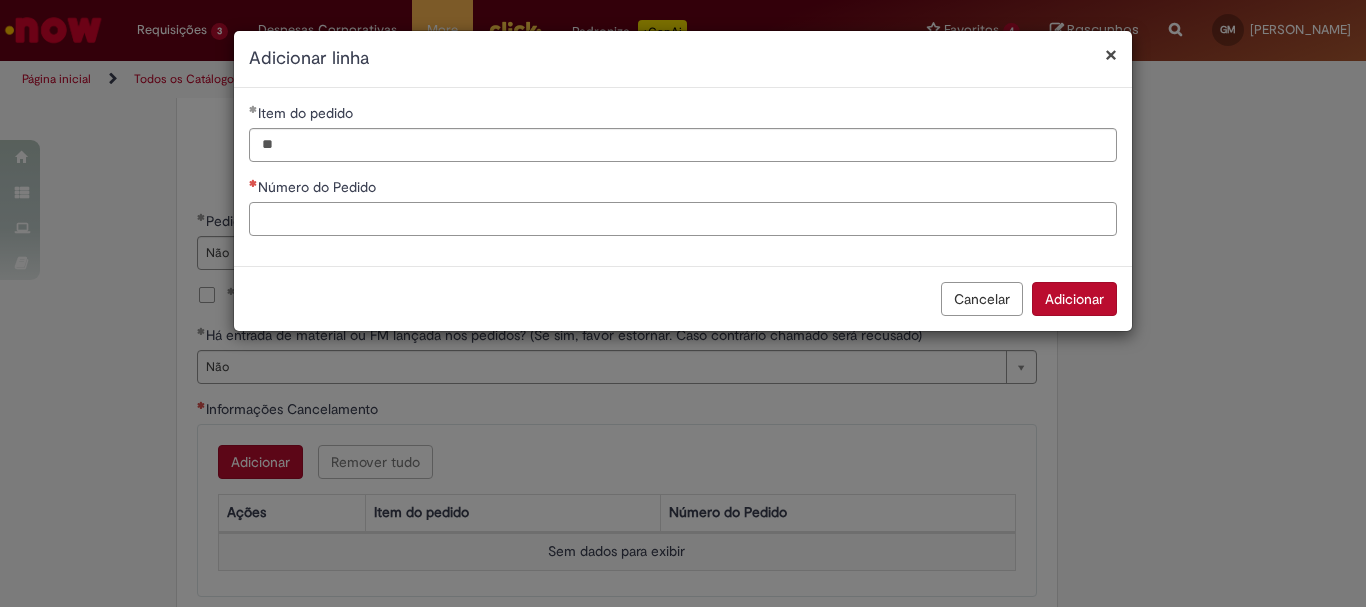 click on "Número do Pedido" at bounding box center (683, 219) 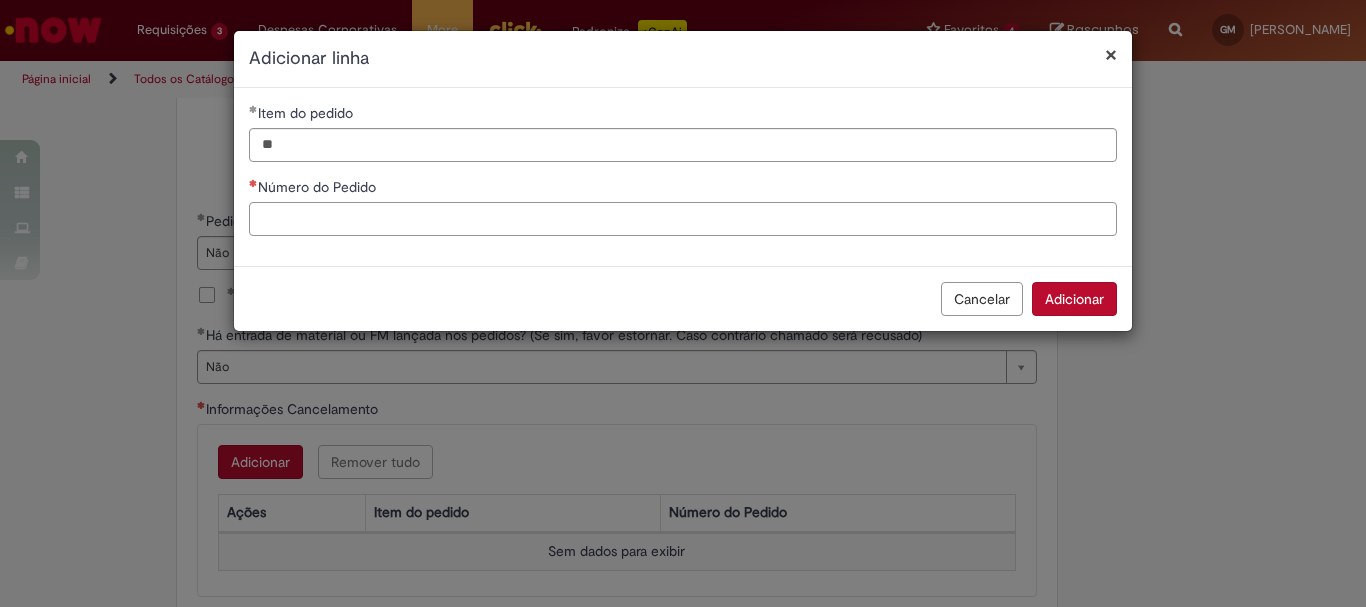 paste on "**********" 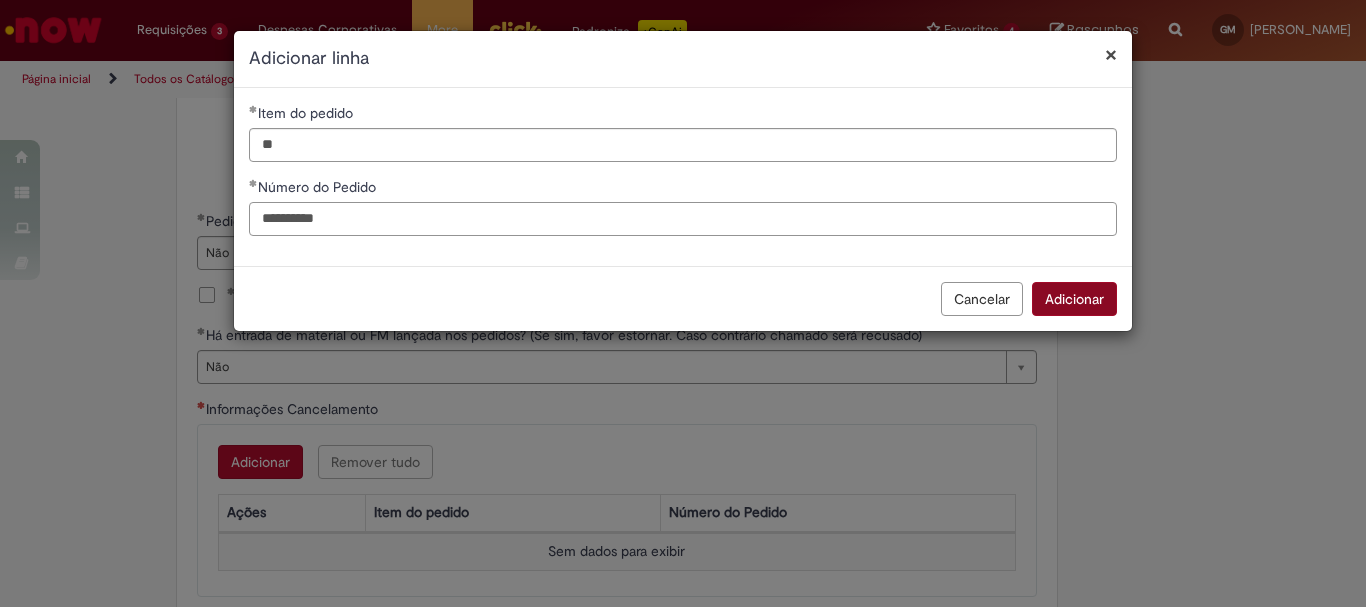 type on "**********" 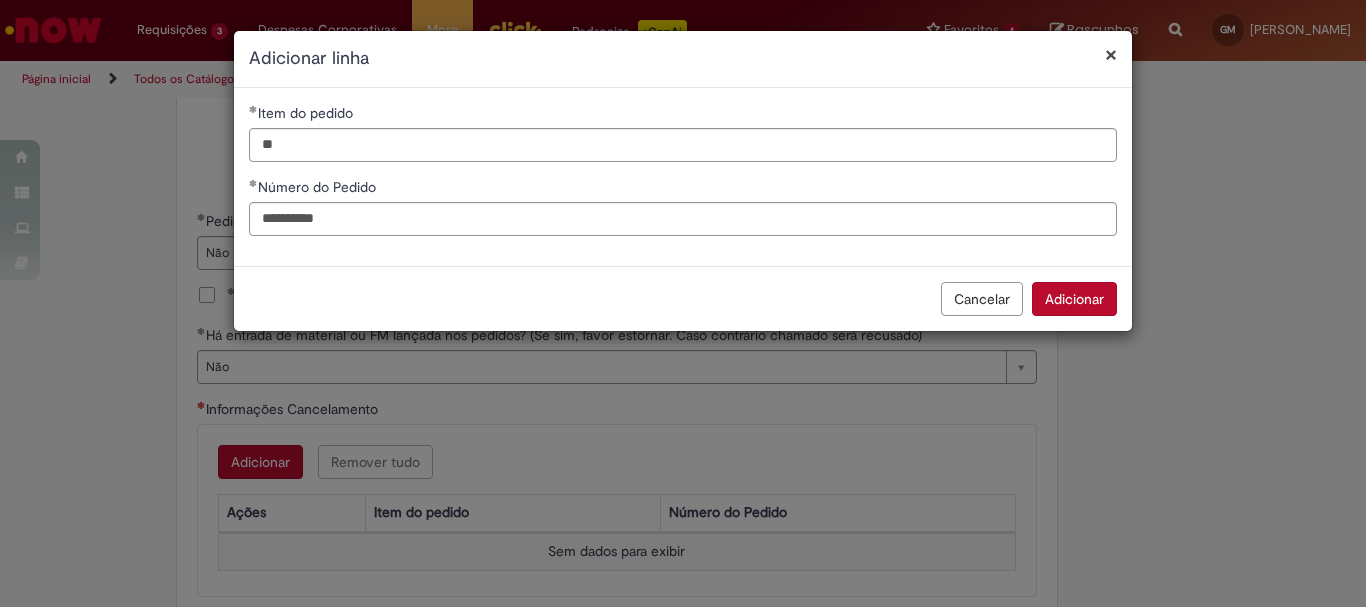 click on "Adicionar" at bounding box center [1074, 299] 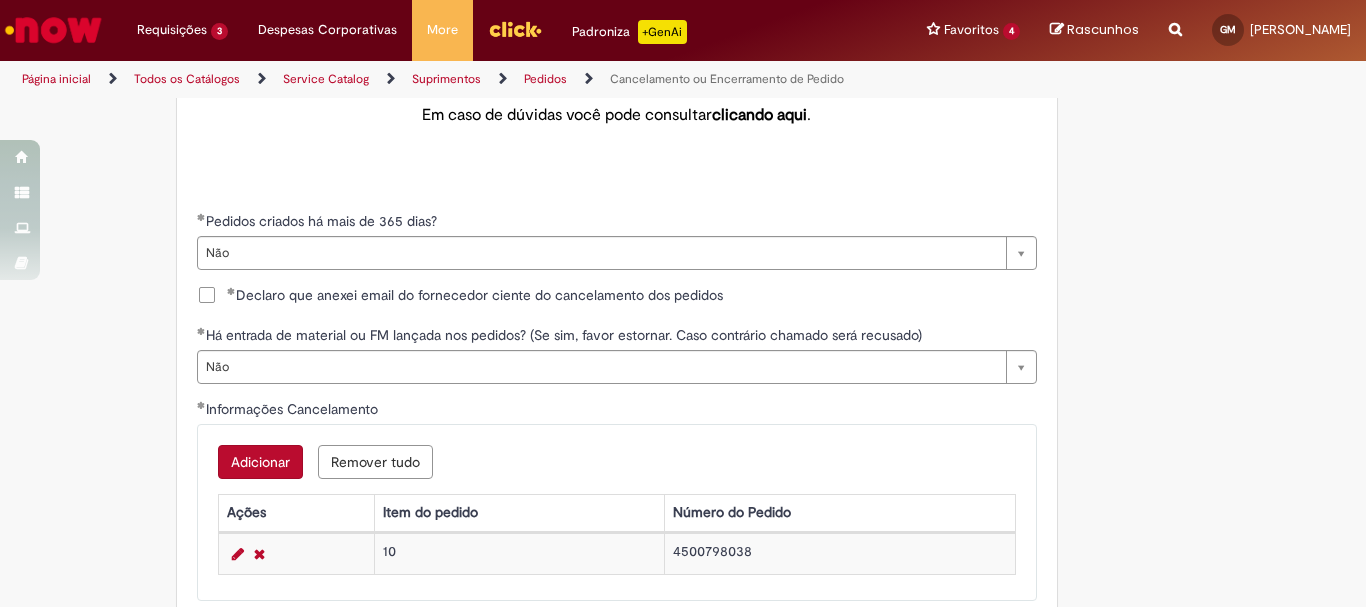 scroll, scrollTop: 1100, scrollLeft: 0, axis: vertical 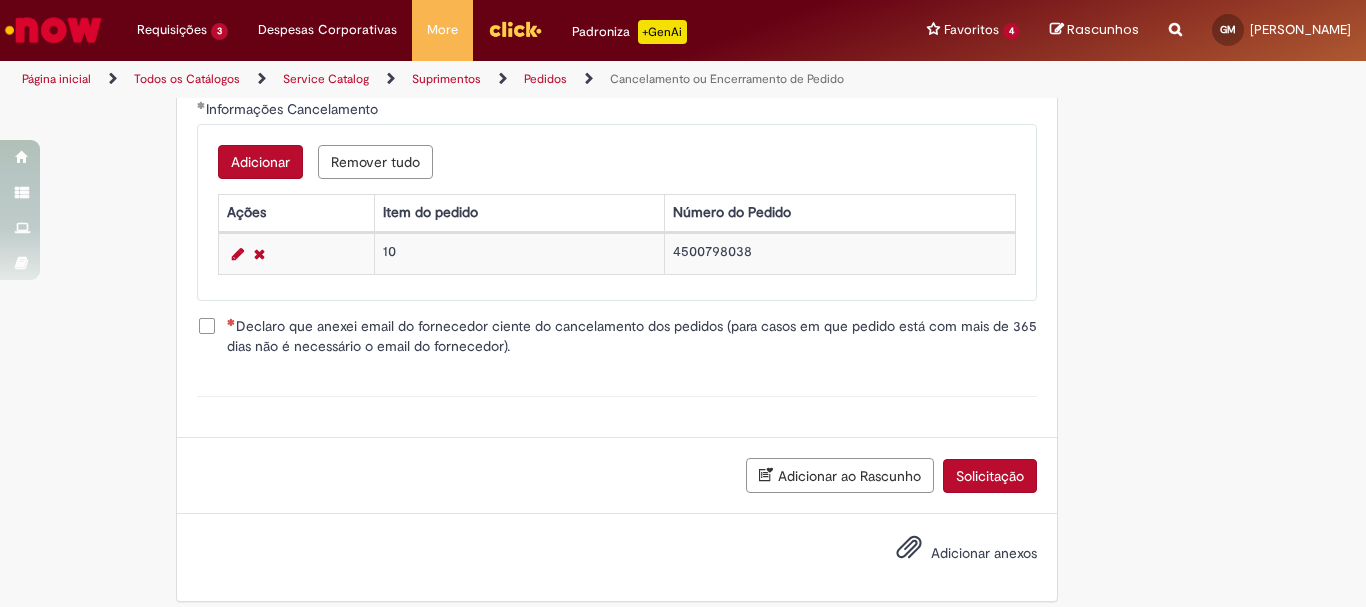 click on "Declaro que anexei email do fornecedor ciente do cancelamento dos pedidos (para casos em que pedido está com mais de 365 dias não é necessário o email do fornecedor)." at bounding box center [632, 336] 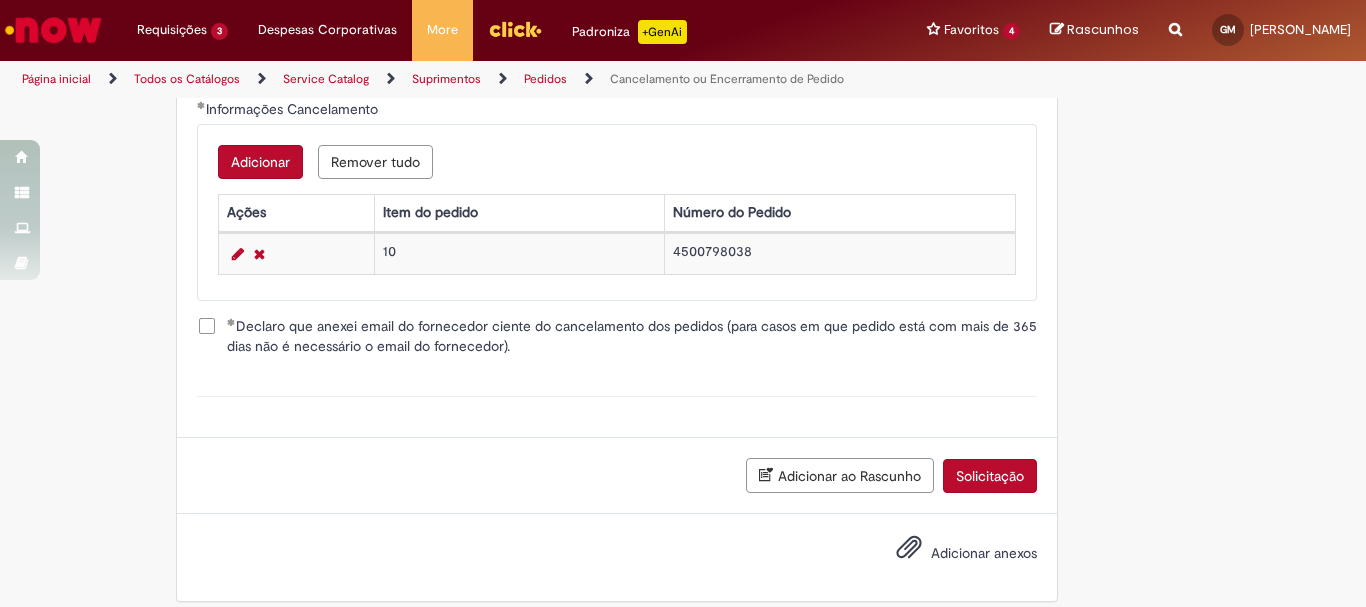 click on "Adicionar anexos" at bounding box center [984, 554] 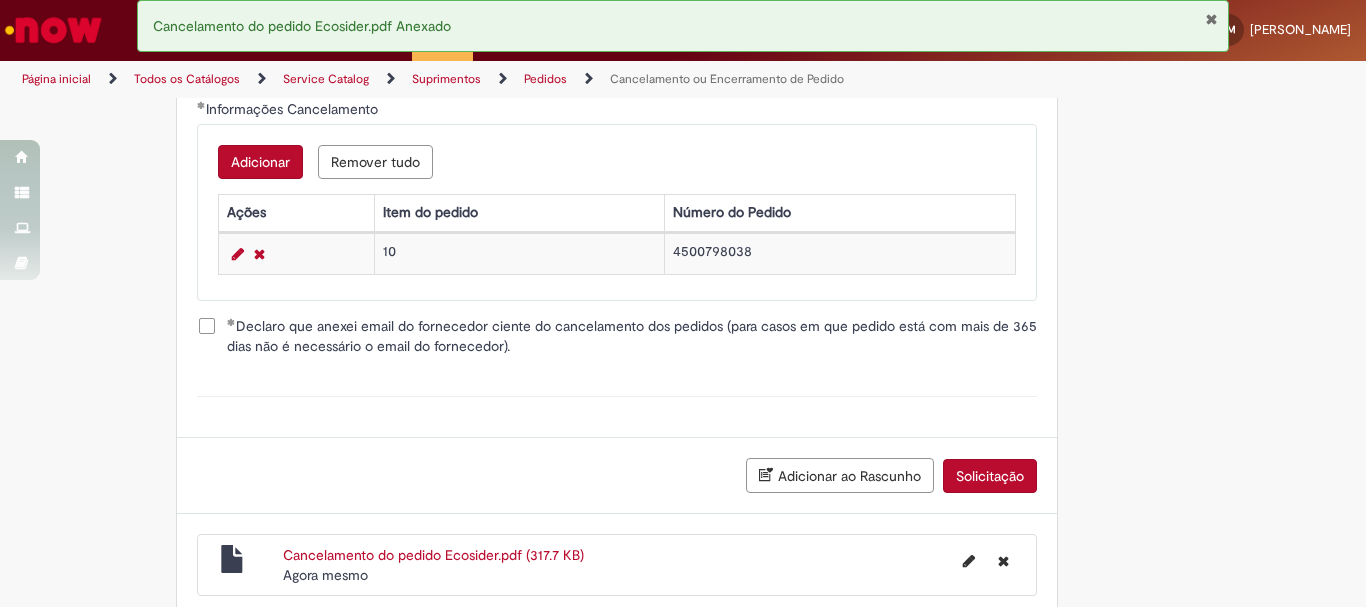 click on "Solicitação" at bounding box center [990, 476] 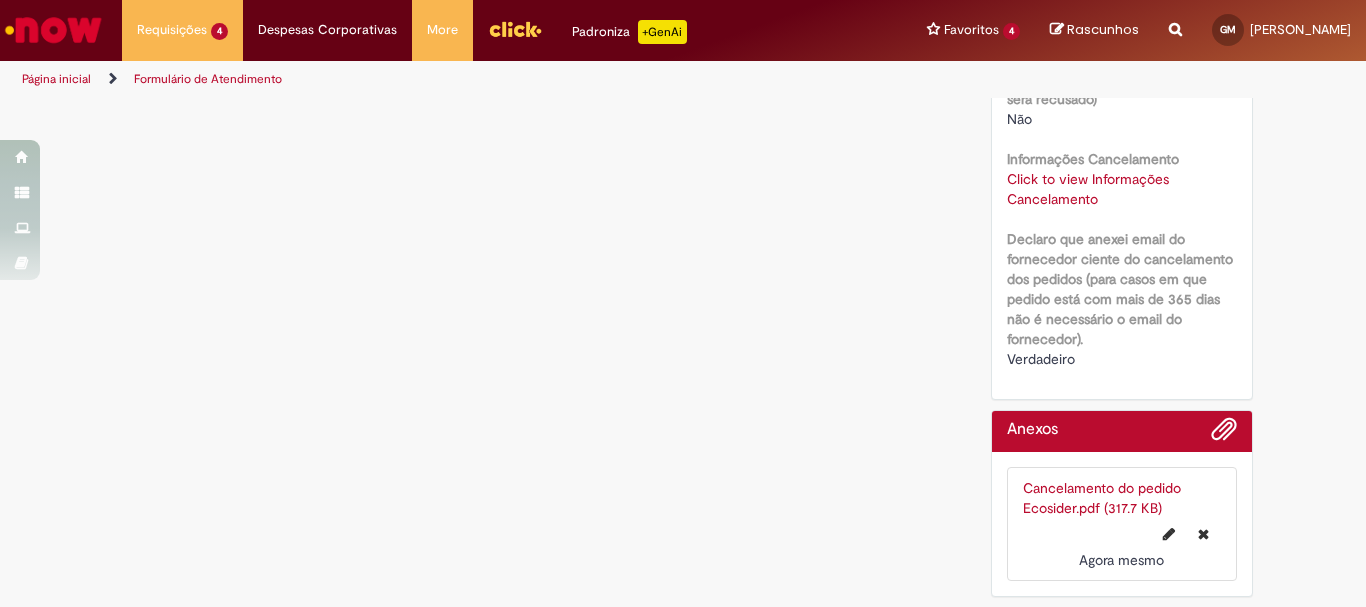 scroll, scrollTop: 0, scrollLeft: 0, axis: both 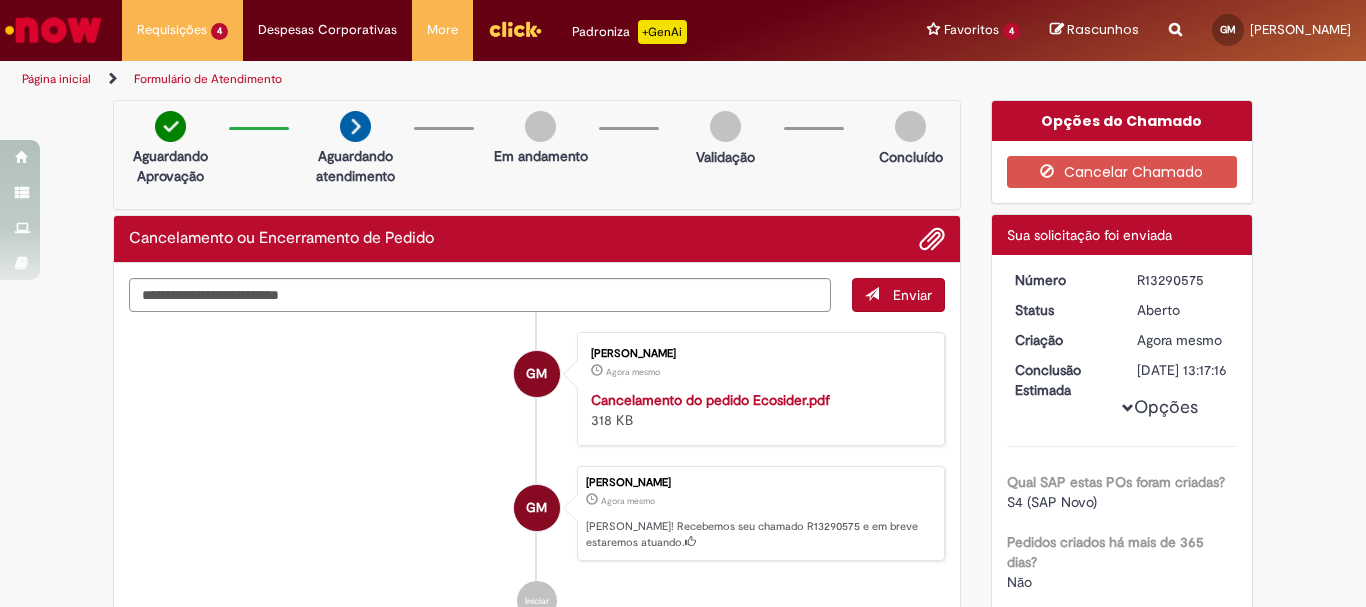 drag, startPoint x: 1132, startPoint y: 279, endPoint x: 1201, endPoint y: 283, distance: 69.115845 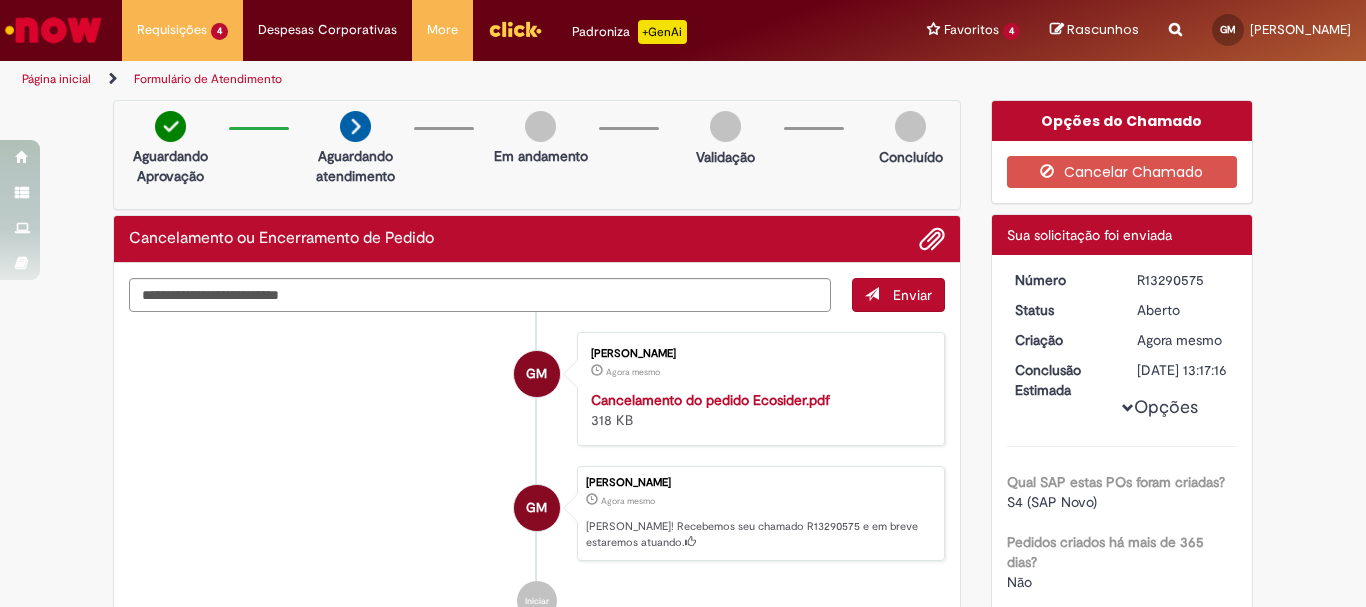 copy on "R13290575" 